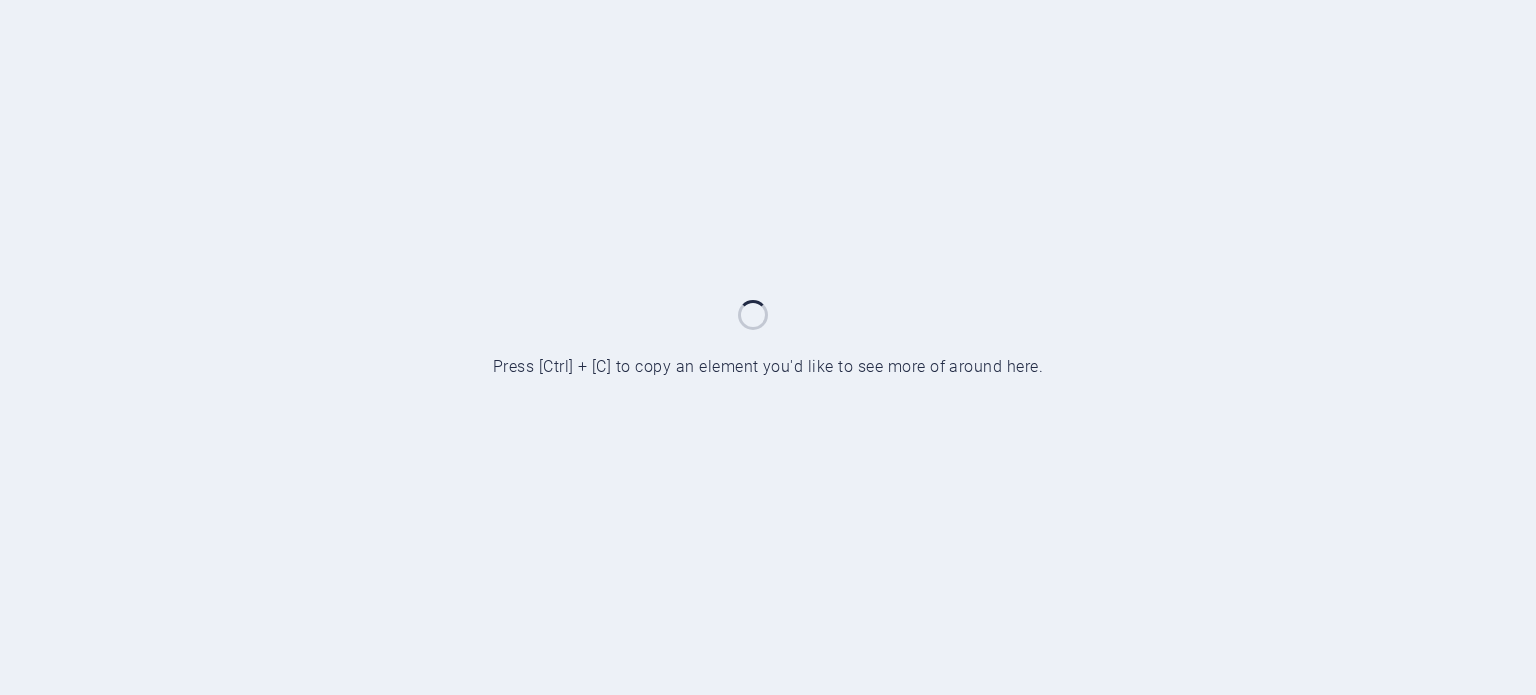 scroll, scrollTop: 0, scrollLeft: 0, axis: both 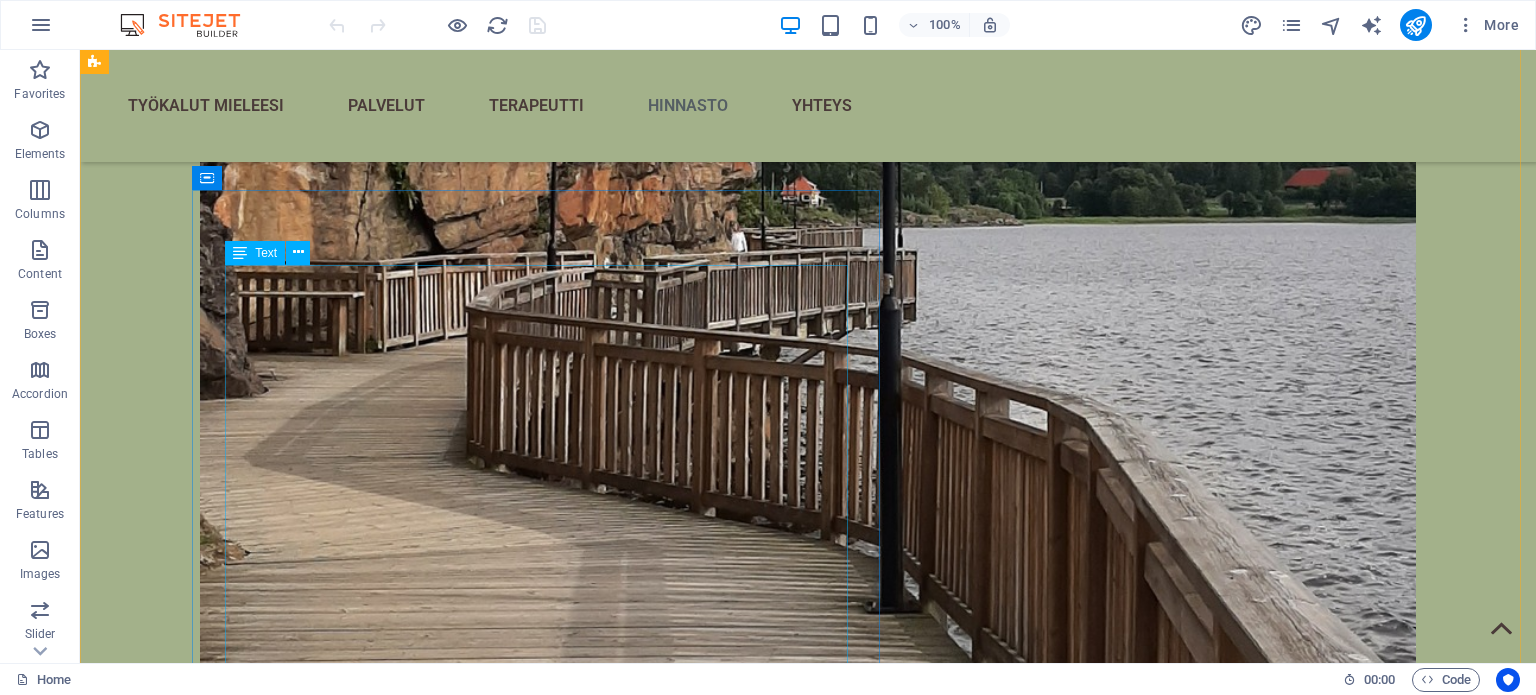 click on "Tarjous voimassa toistaiseksi! Terapia ja hoitokäyntien hinnasto:   Hoito&terapiakäynti: 45 min = 70 Eur Paketti 3: 45 min x 3 = 200 Eur Paketti 5: 45 min x 5 = 300 Eur Vanhempainohjaus 60 min = 95 Eur Koulutuspsykoterapia tutustumiskäynti: 45 min =  20 Eur Koulutuspsykoterapia 45-60 min =  45 Eur  / sopimus*  ALV 0% (yritys ei ALV velvollinen). HUOM. et tarvitse lääkärin tai KELAN korvausta terapiaani ja hoitooni. Koulutuspsykoterapian hinta on suhteessa sama kuin psykoterapia Kelan korvauksen jälkeen. *Koulutuspsykoterapia kesto sovitaan erikseen Paikkoja rajatusti tarjolla. Vuoden 2025 aikana aikuiselle, mahdollisesti myöhemmin myös alle 18v." at bounding box center [848, 7574] 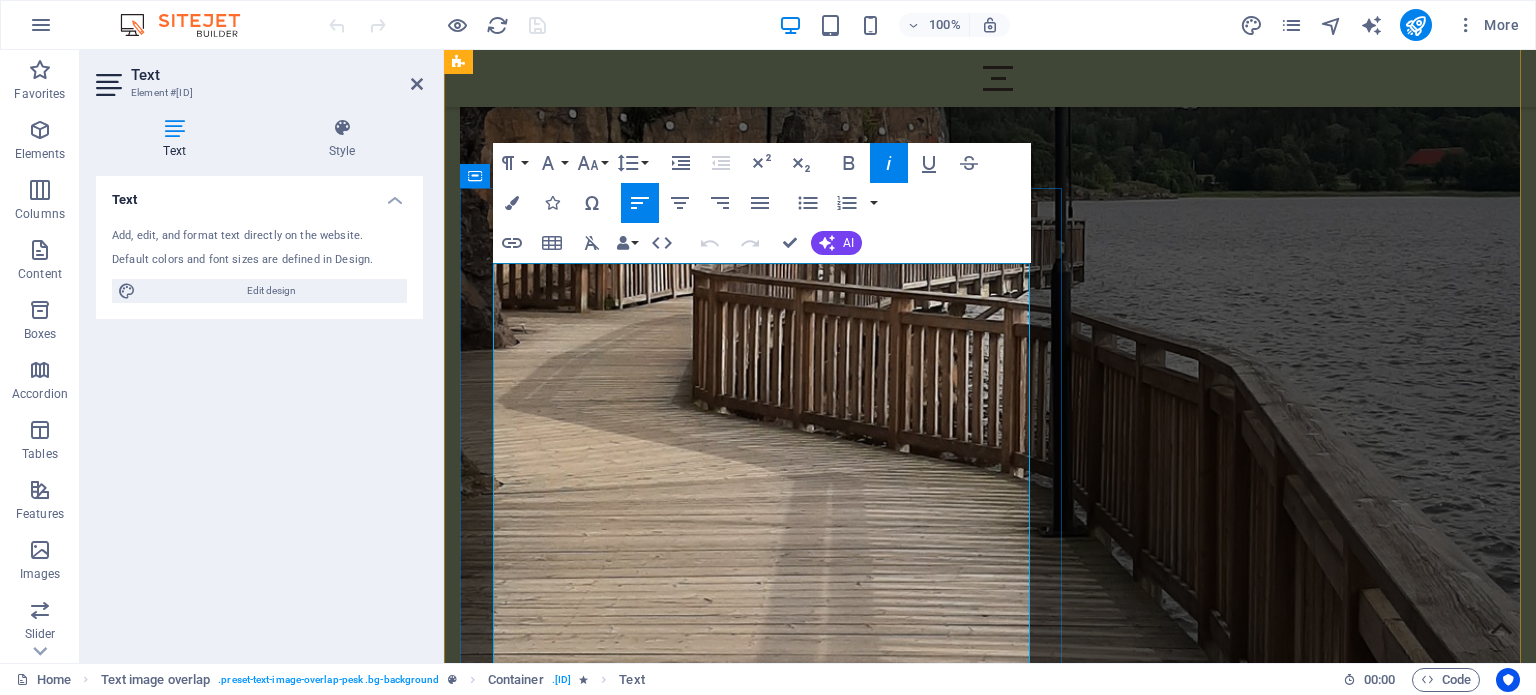 scroll, scrollTop: 7384, scrollLeft: 0, axis: vertical 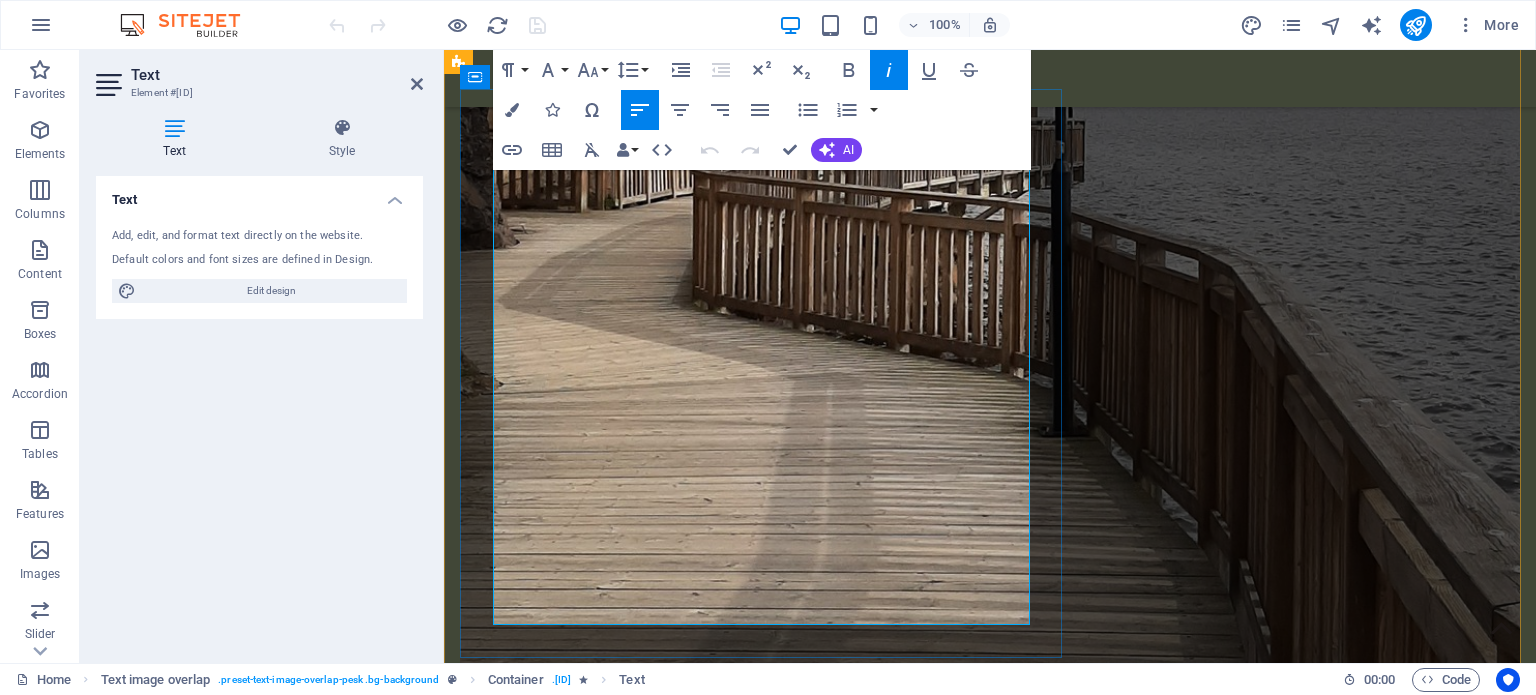 click on "Vanhempainohjaus 60 min = 95 Eur" at bounding box center (1070, 6829) 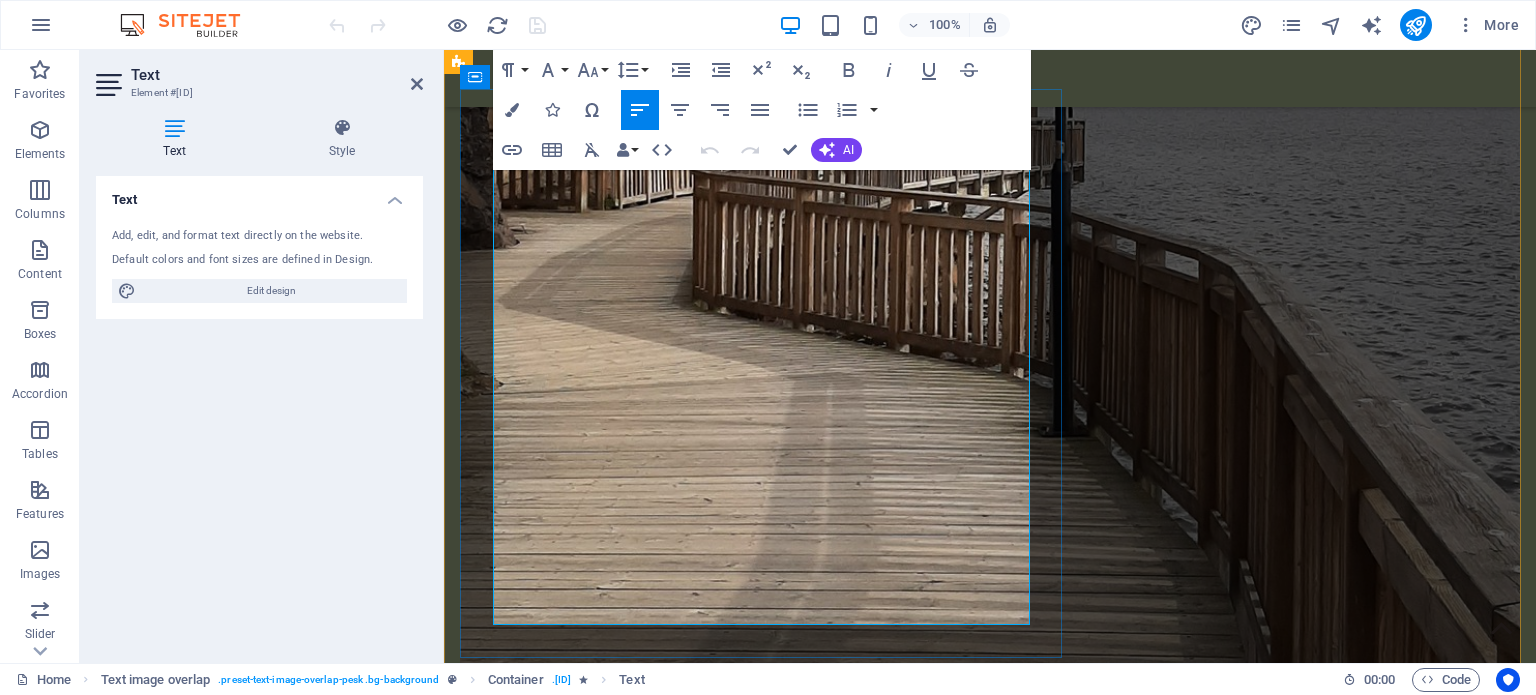 click on "Koulutuspsykoterapia 45-60 min =  45 Eur  / sopimus*" at bounding box center [1070, 6905] 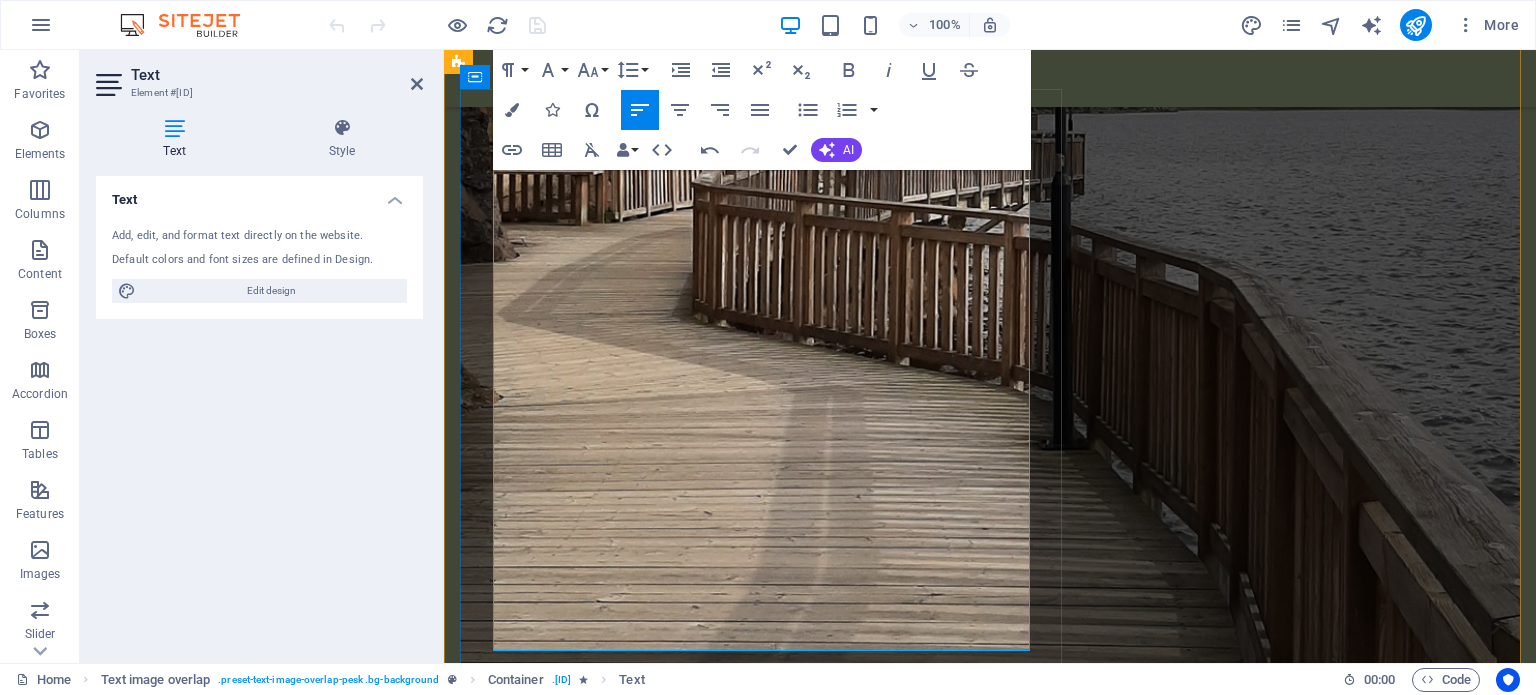 type 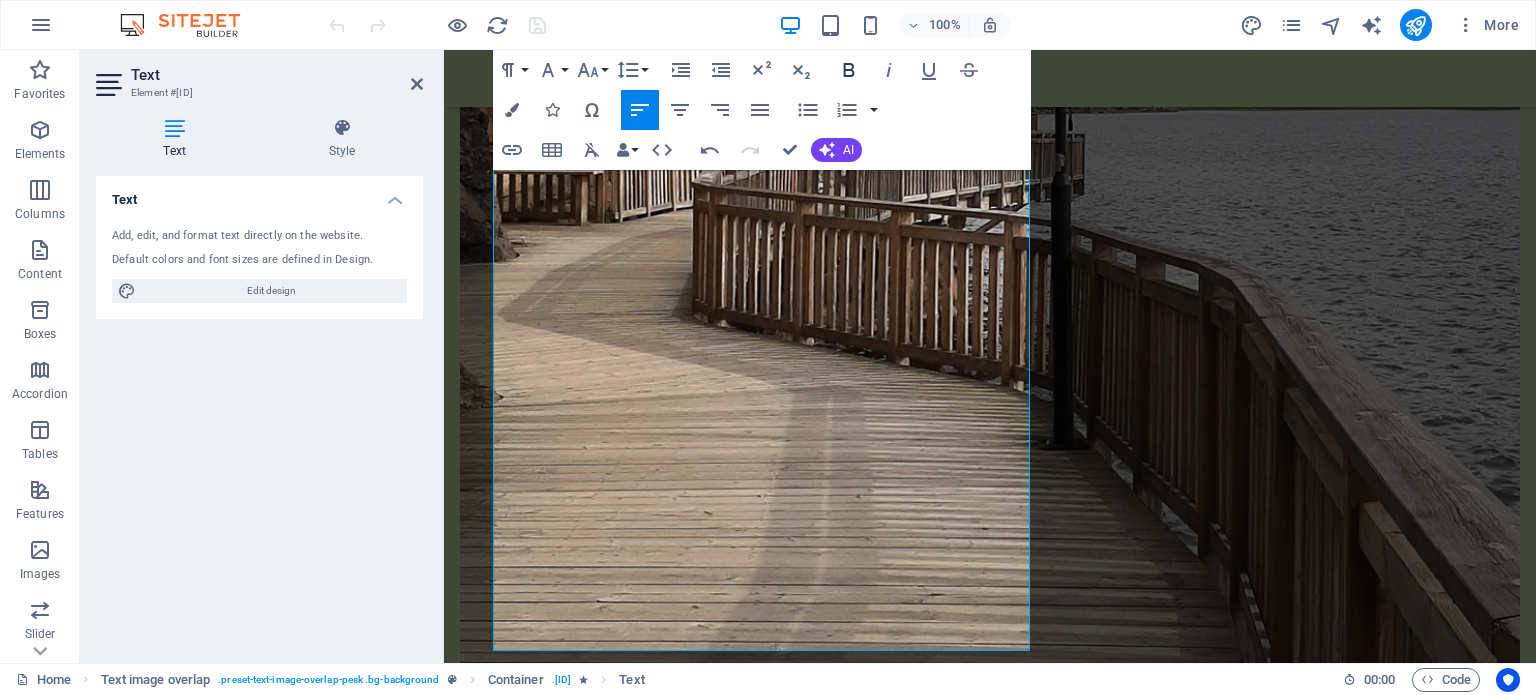 click 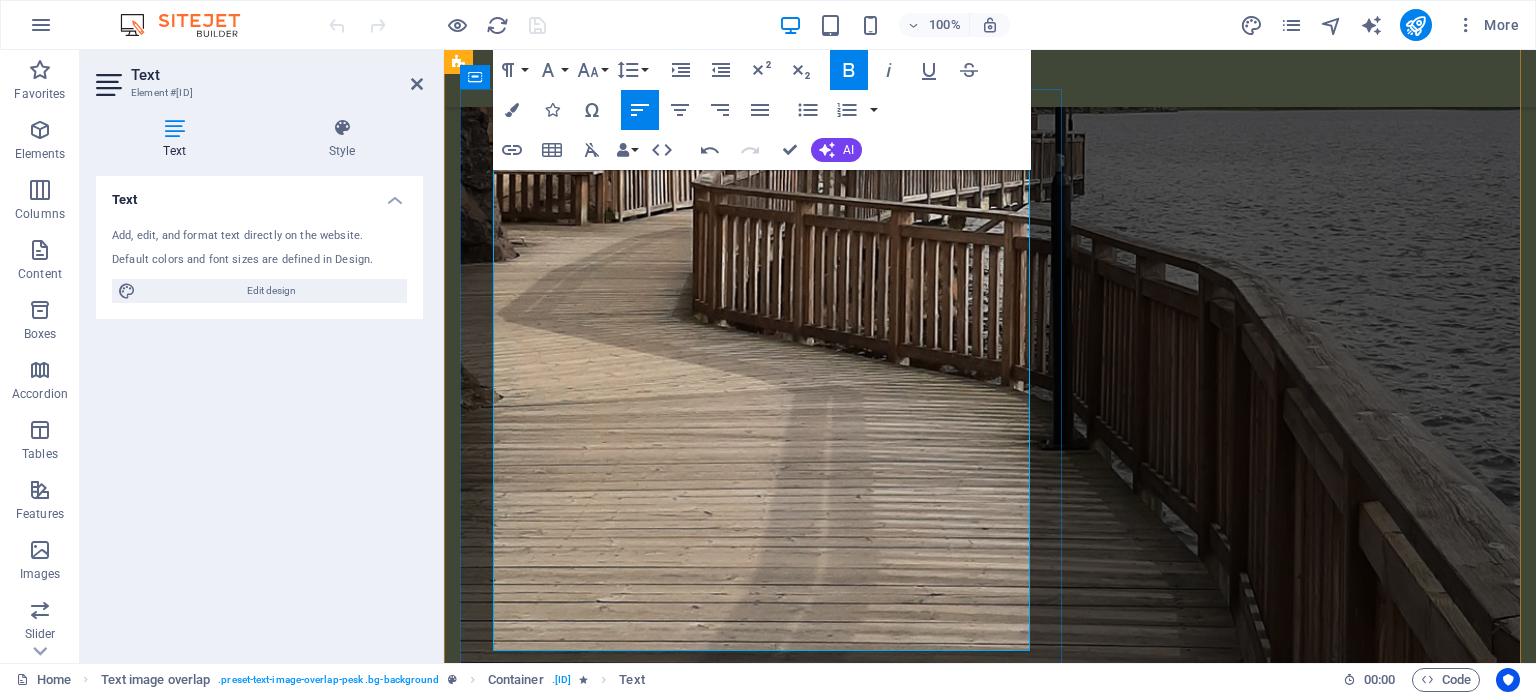 click on "Palvelu/toimistomaksu= 0 EUR" at bounding box center [1070, 6944] 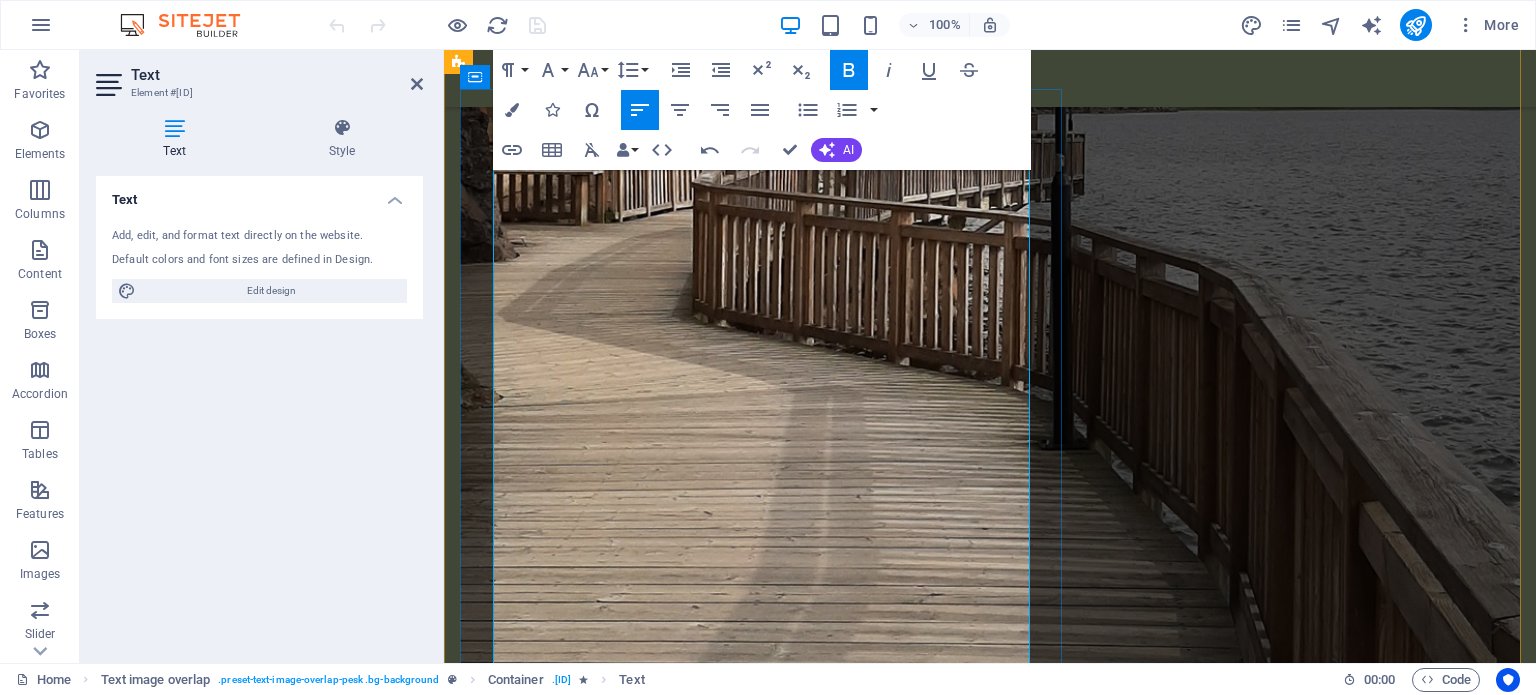 scroll, scrollTop: 7358, scrollLeft: 0, axis: vertical 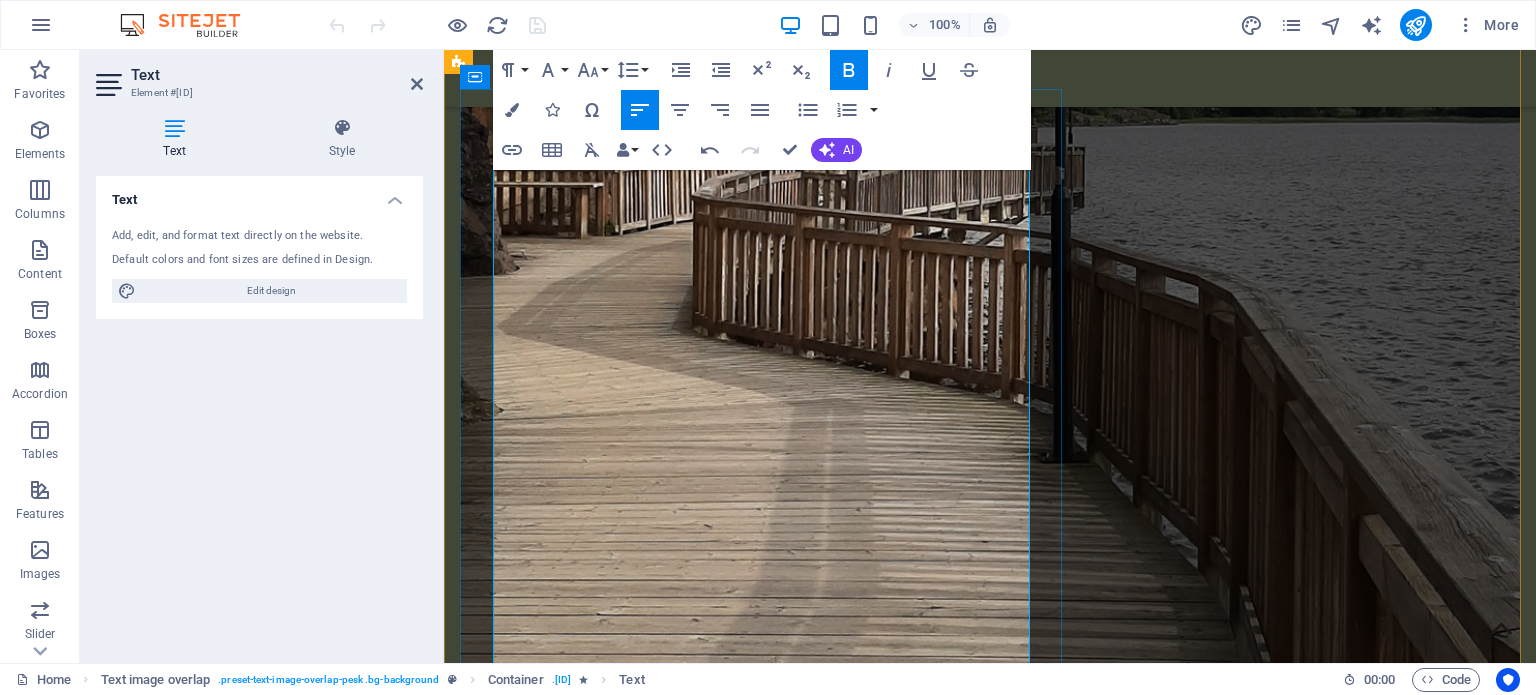 drag, startPoint x: 876, startPoint y: 461, endPoint x: 564, endPoint y: 459, distance: 312.0064 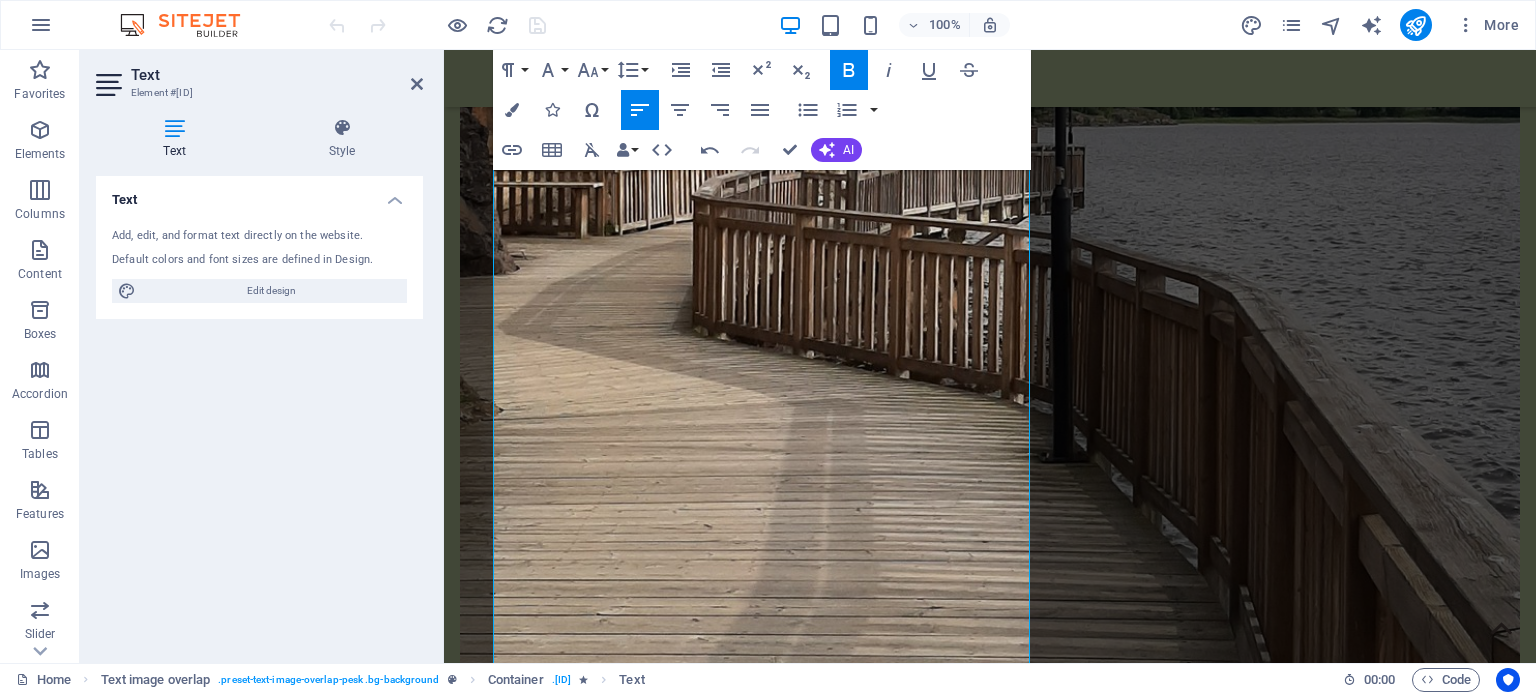 click 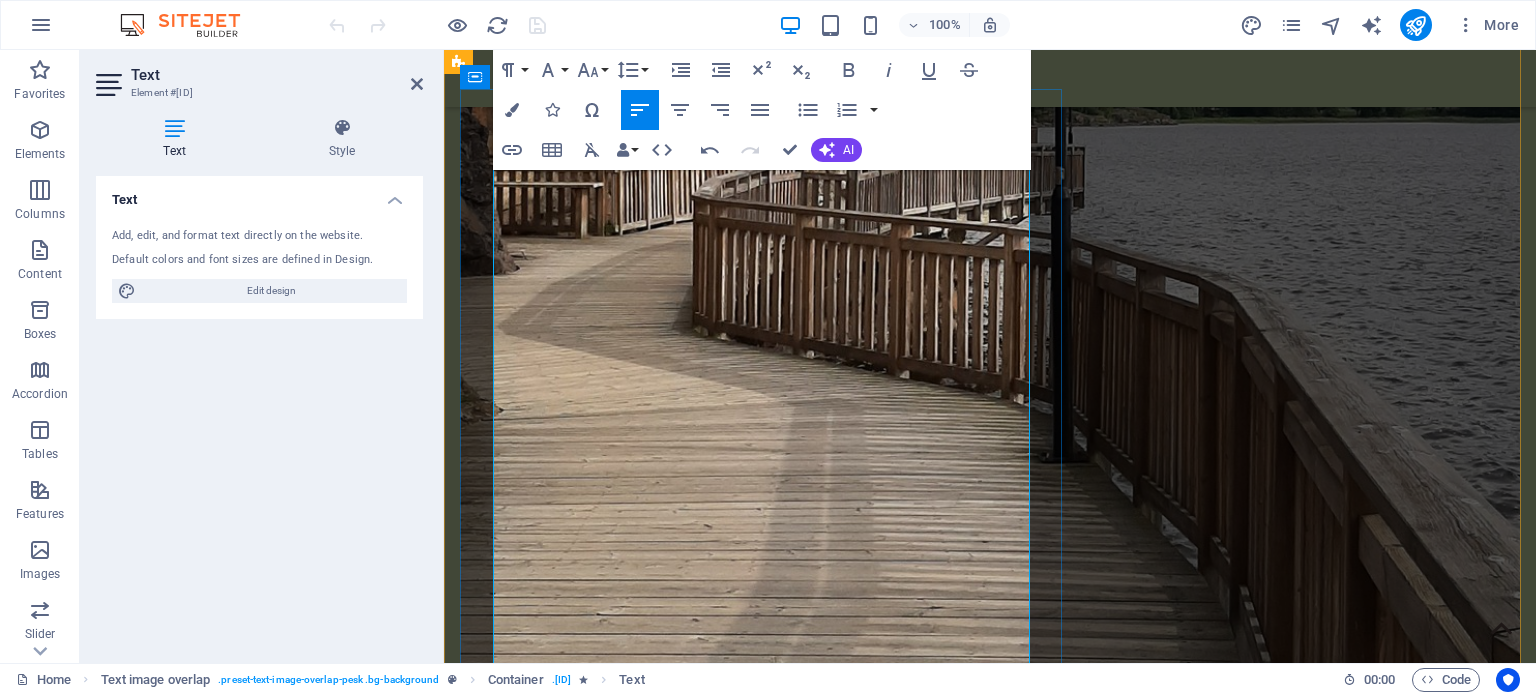 click on "(suuremmat talot ottavat yleensä [PRICE] eur+)" at bounding box center (721, 6982) 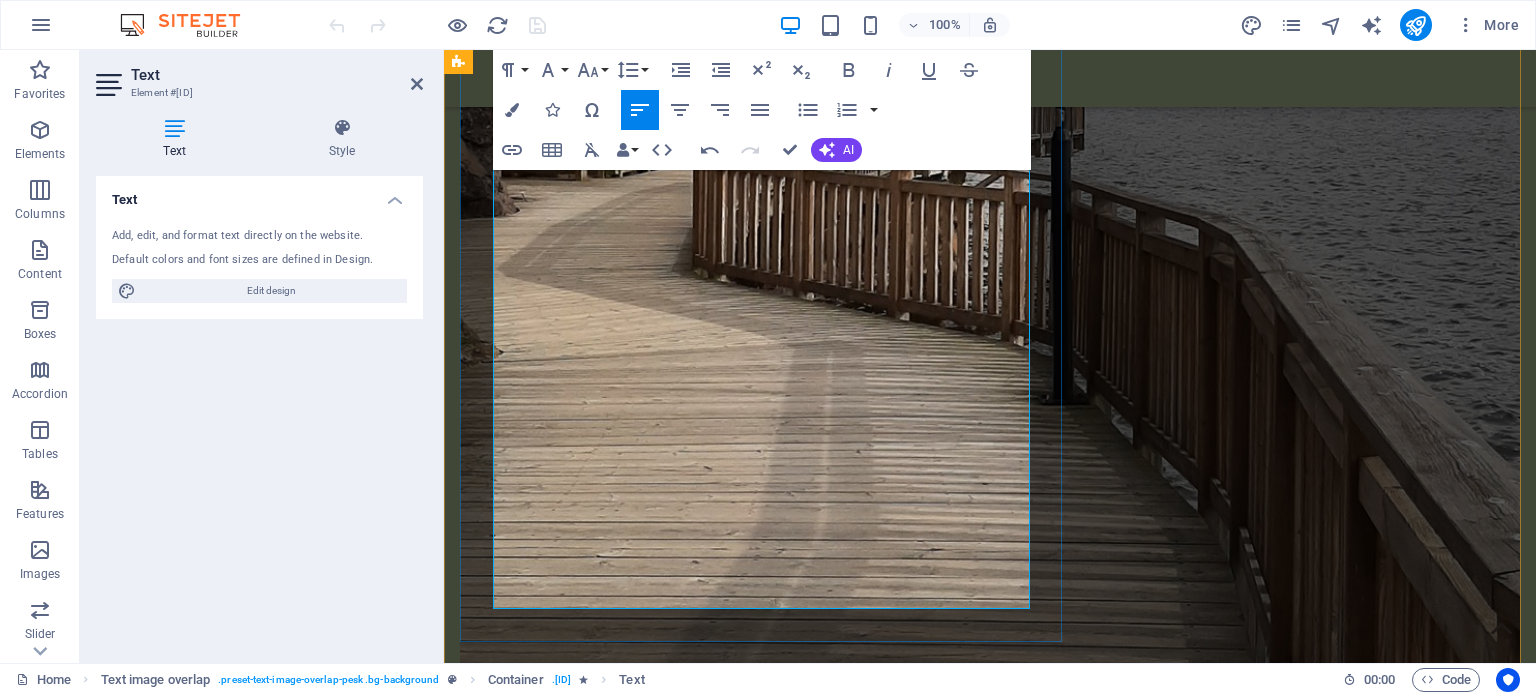 scroll, scrollTop: 7445, scrollLeft: 0, axis: vertical 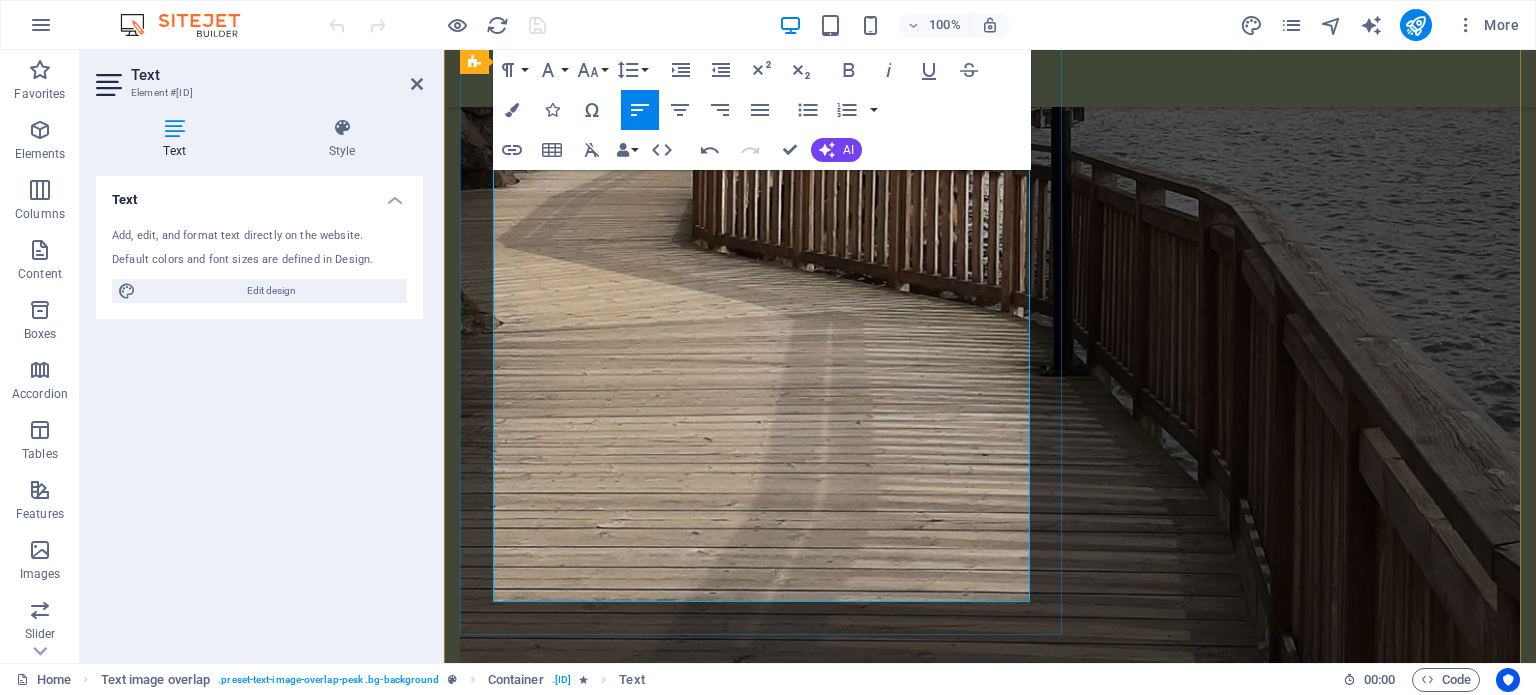 click on "*Koulutuspsykoterapia kesto sovitaan erikseen" at bounding box center [1030, 7049] 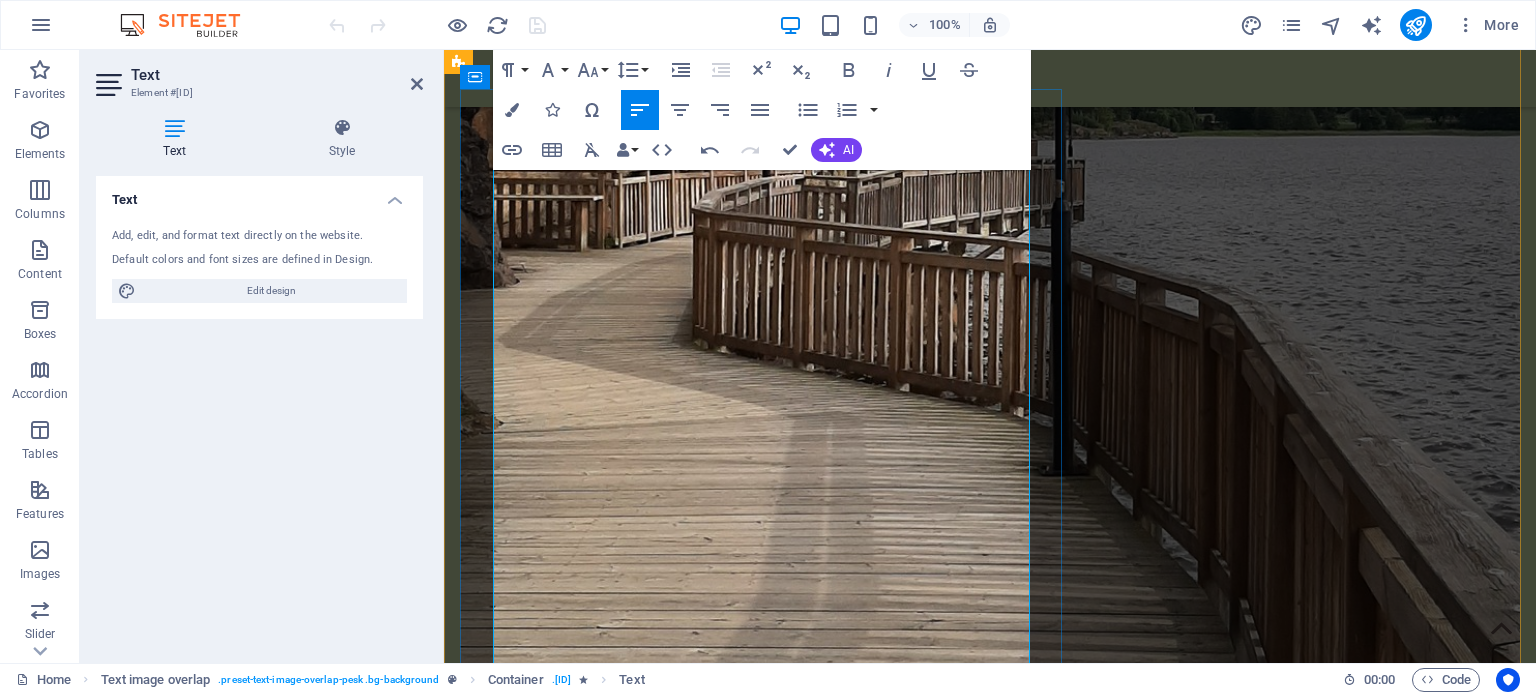 scroll, scrollTop: 7445, scrollLeft: 0, axis: vertical 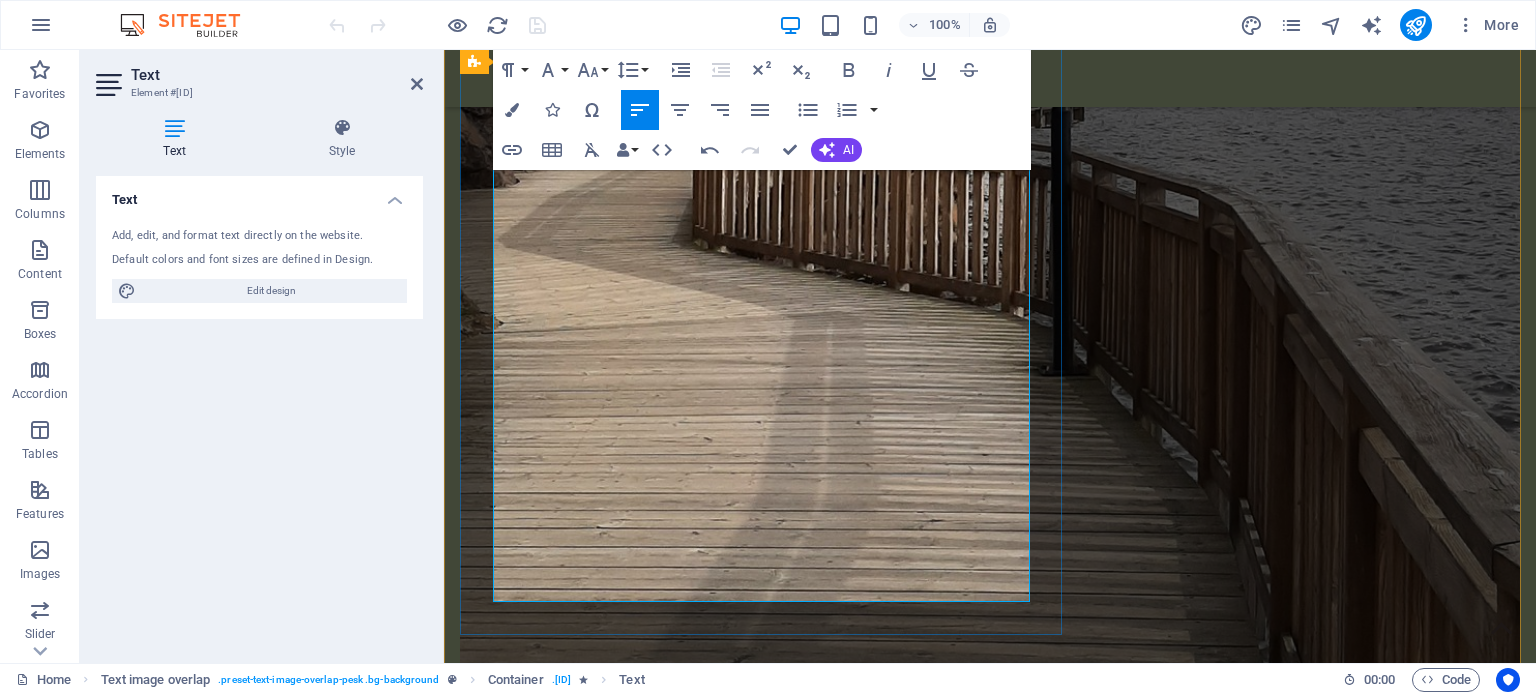 click on "*Koulutuspsykoterapia kesto sovitaan erikseen" at bounding box center [1030, 7049] 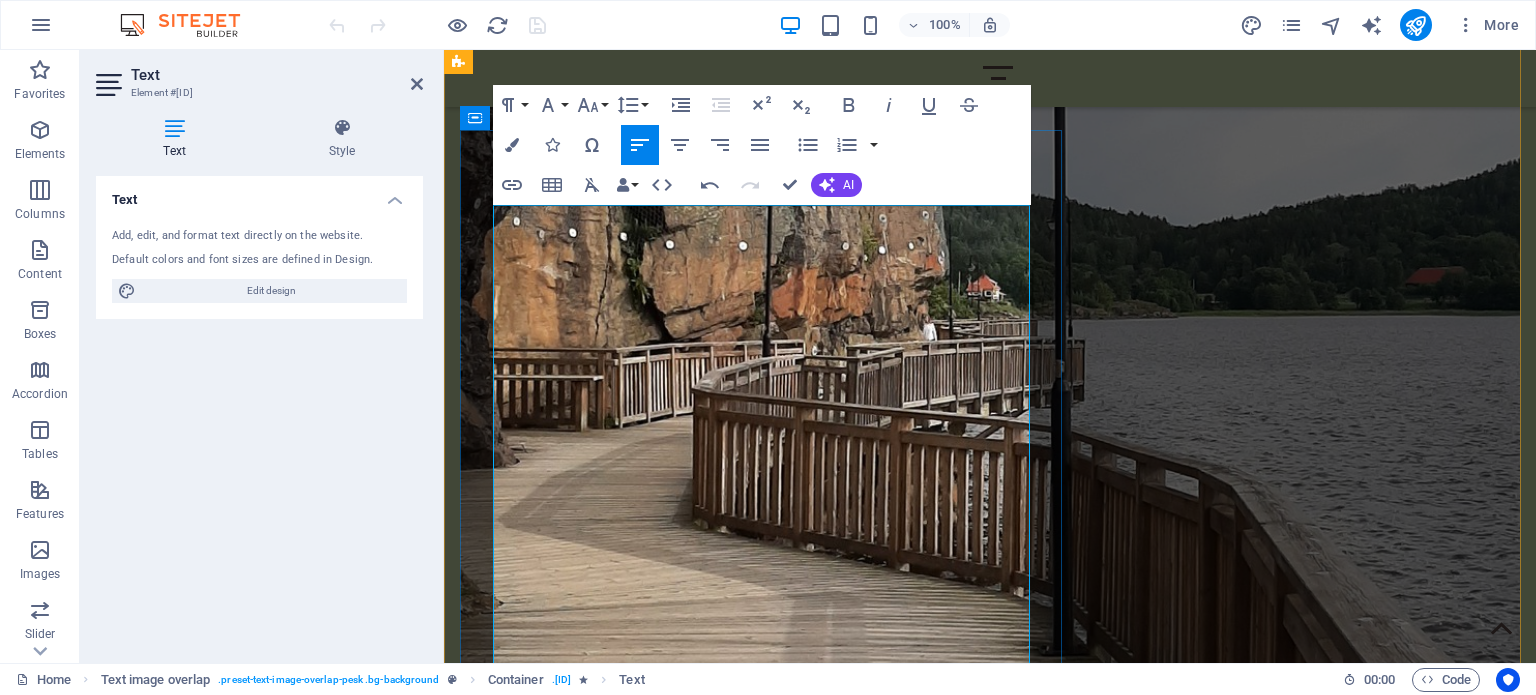 scroll, scrollTop: 7045, scrollLeft: 0, axis: vertical 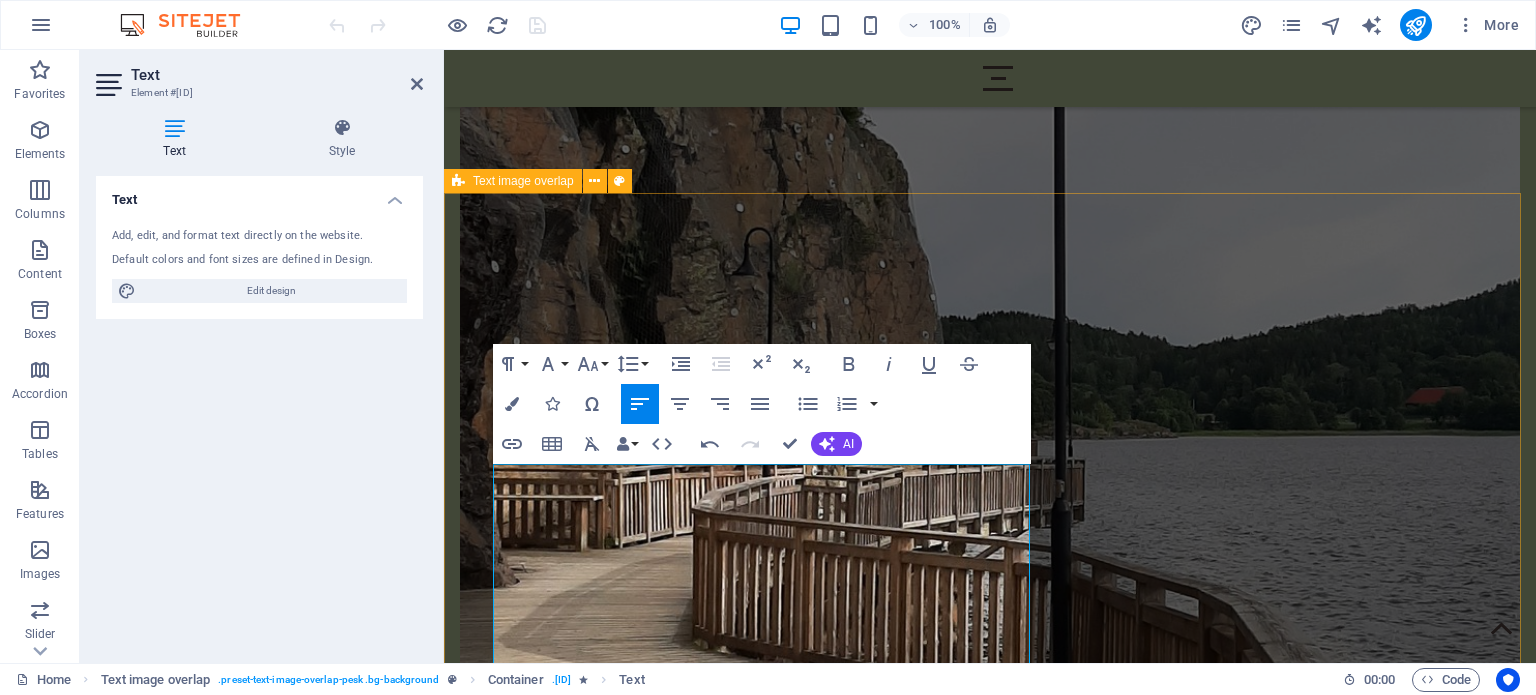 click on "Hinnasto Tarjous voimassa toistaiseksi! Terapia ja hoitokäyntien hinnasto:   Hoito&terapiakäynti: 45 min = 70 Eur Paketti 3: 45 min x 3 = 200 Eur Paketti 5: 45 min x 5 = 300 Eur Vanhempainohjaus 60 min = 95 Eur Koulutuspsykoterapia tutustumiskäynti: 45 min =  20 Eur Koulutuspsykoterapia 45-60 min =  45 Eur  / sopimus*  ​ Palvelu/toimistomaksu= 0 EUR /ei muita kuluja (suuremmat talot ottavat yleensä 10 eur+) ALV 0% (yritys ei ALV velvollinen). HUOM. et tarvitse lääkärin tai KELAN korvausta terapiaani ja hoitooni. Koulutuspsykoterapian hinta on suhteessa sama kuin psykoterapia Kelan korvauksen jälkeen. *Koulutuspsykoterapia kesto/hinta sovitaan erikseen Paikkoja rajatusti tarjolla. Vuoden 2025 aikana aikuiselle, mahdollisesti myöhemmin myös alle 18v." at bounding box center [990, 8028] 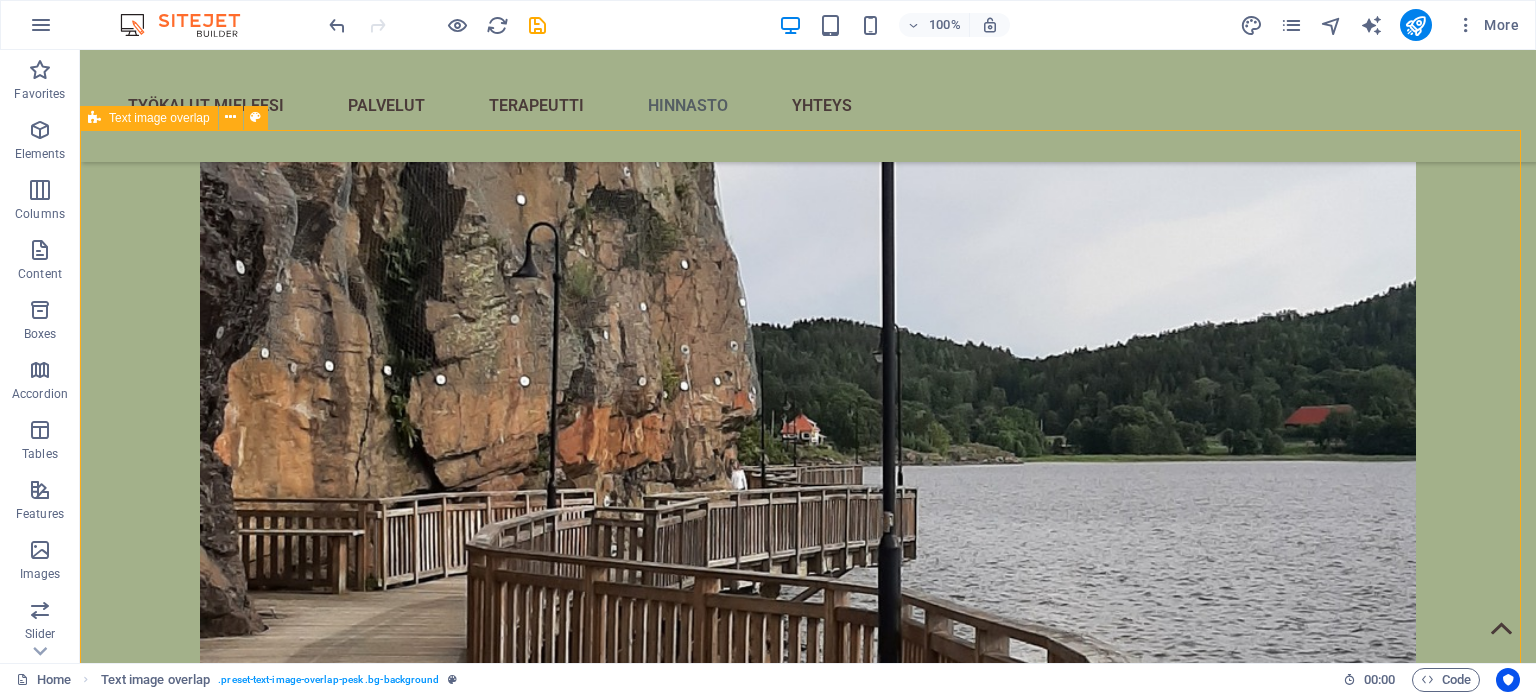 scroll, scrollTop: 7708, scrollLeft: 0, axis: vertical 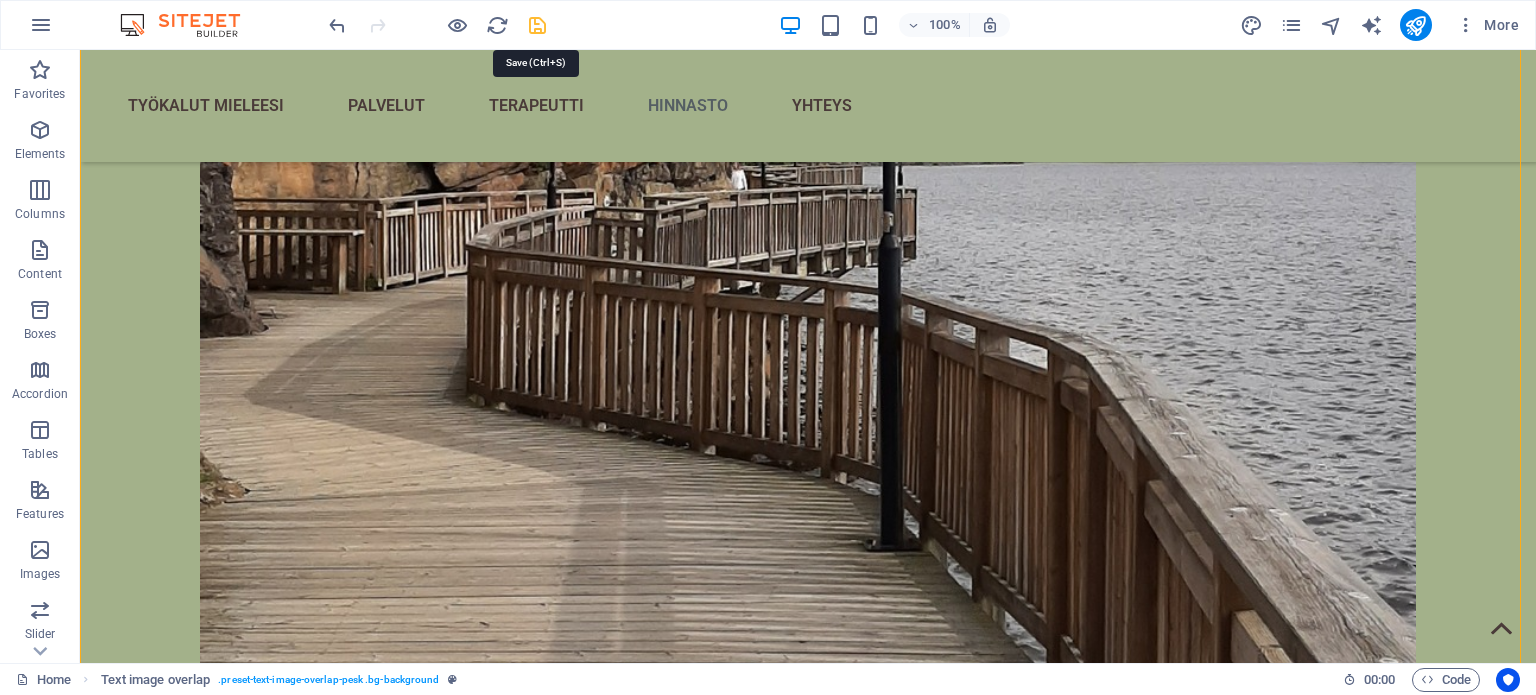click at bounding box center [537, 25] 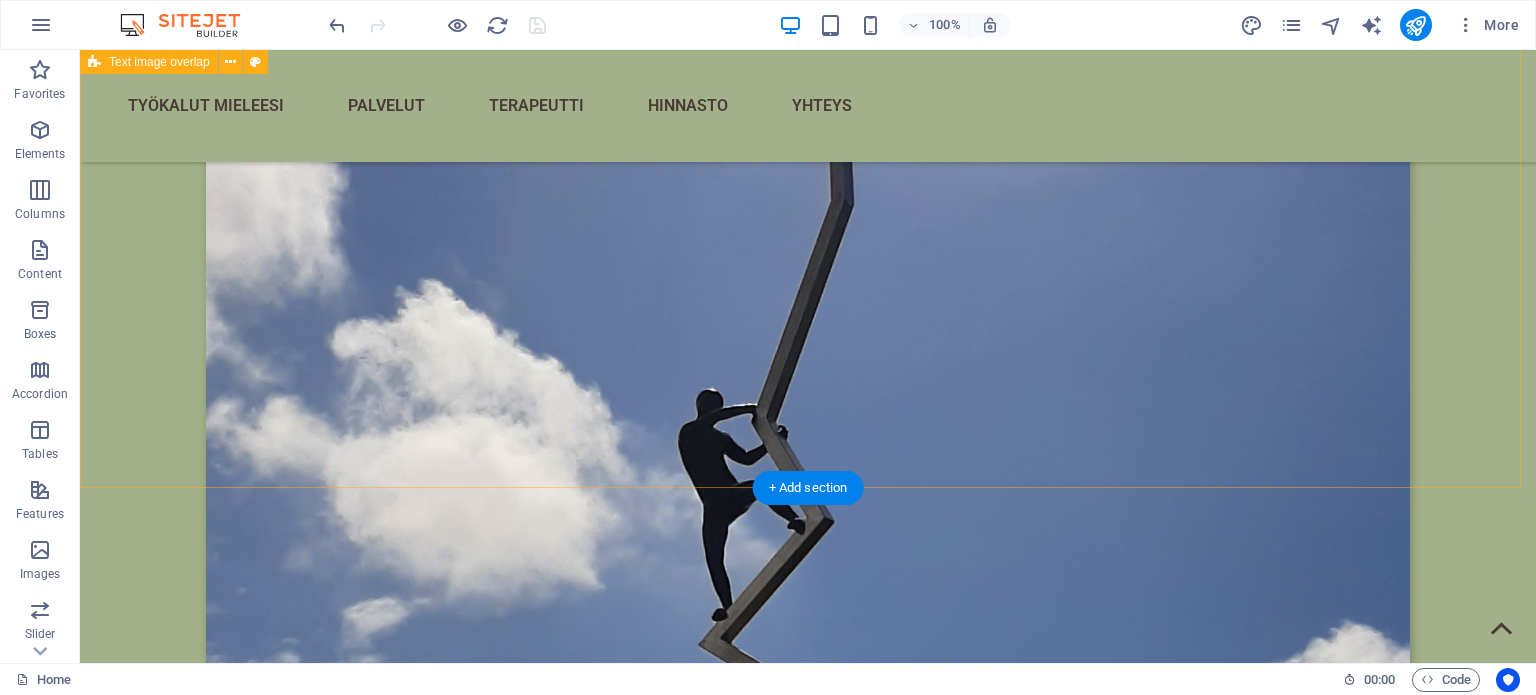 scroll, scrollTop: 4408, scrollLeft: 0, axis: vertical 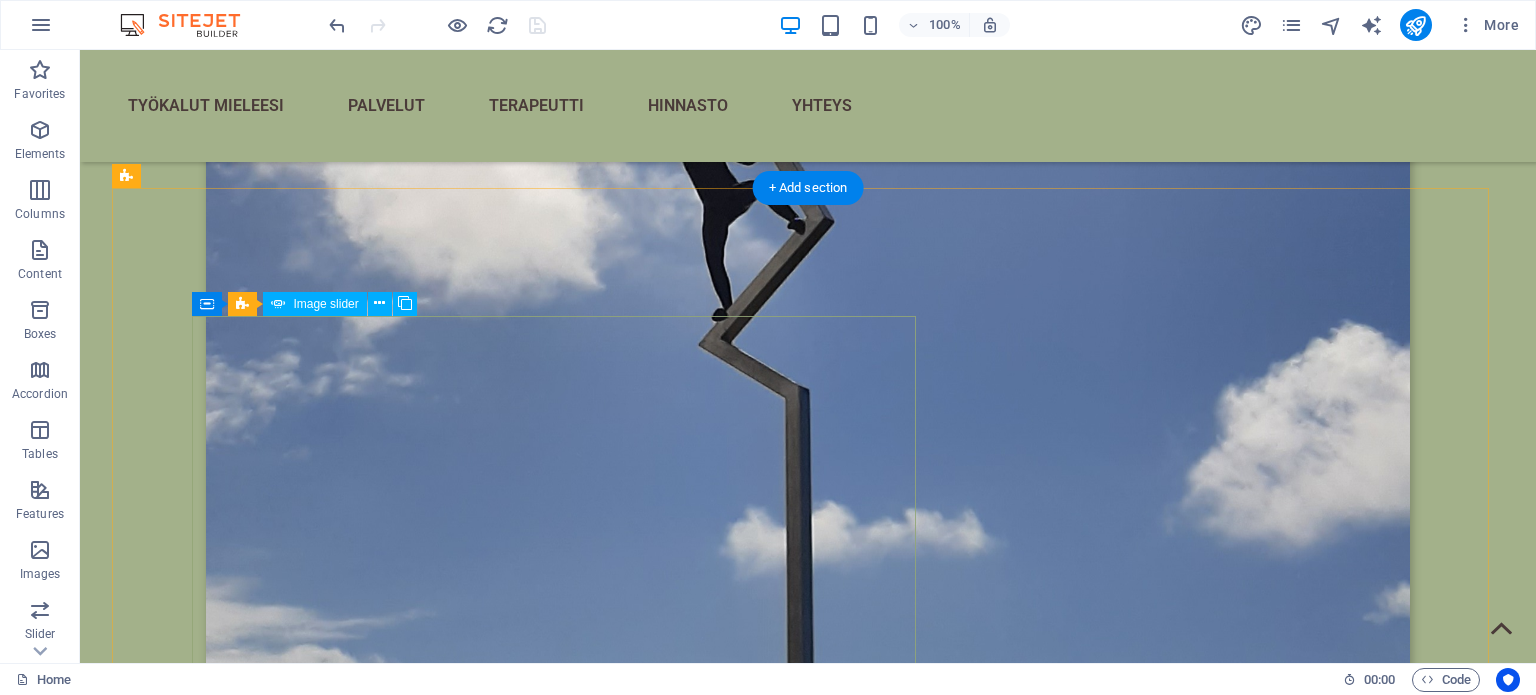 click at bounding box center (-1532, 6537) 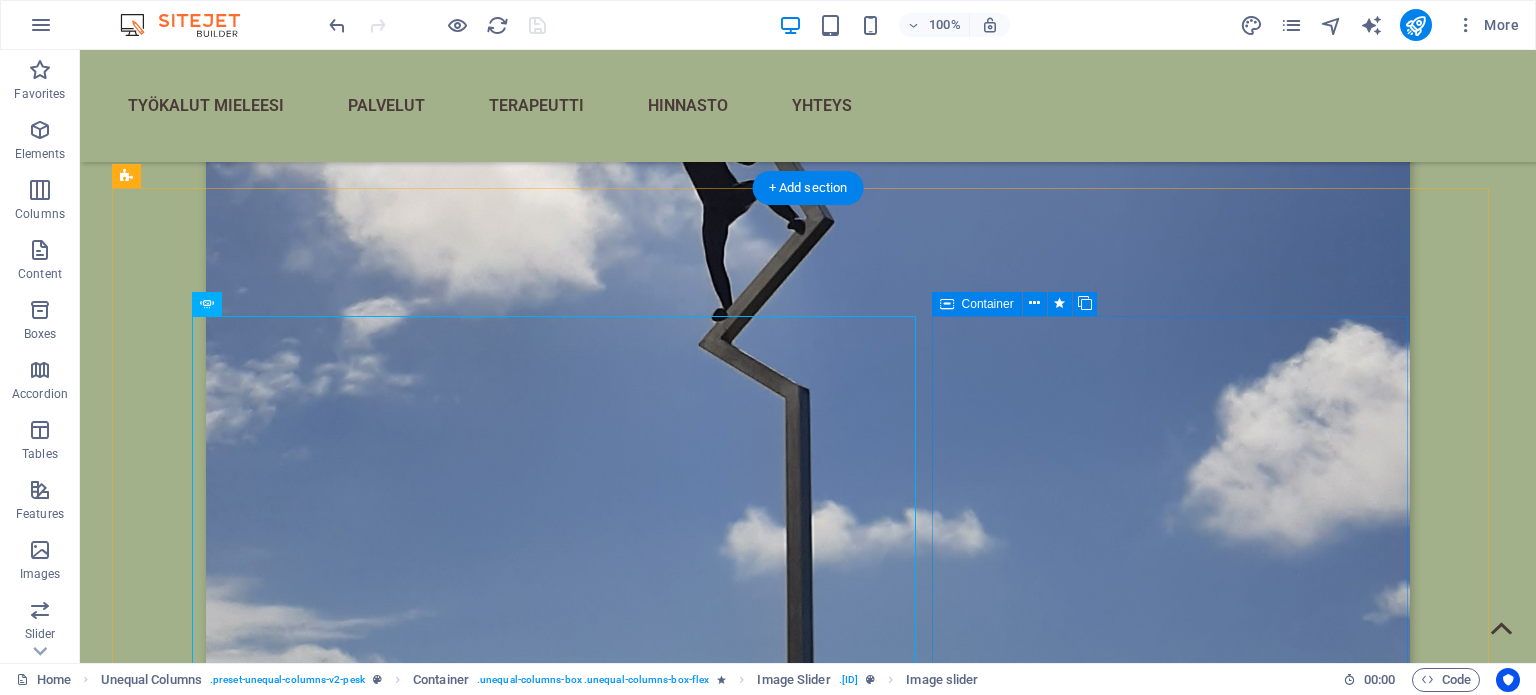 click on "Ryhmät TYÖKALUT MIELEESI  Psykoedukatiivinen pienryhmä, jonka tavoitteena on opettaa keinoja mielen hyvinvoinnin vahvistamiseen. Ryhmän kesto: 6 viikkoa. 2 tuntia viikossa.  Ryhmän koko: max. 8 henkilöä   Ryhmän suoritettuasi saat taitoja selvitä vaikeista tunnekokemuksista, parempaa hallintaa elämääsi. Lempeää hyväksyntää, kohti tarpeellista muutosta. Uusi ryhmä suunnitteilla.  Nyt ryhmää ei menossa. Laita viestiä jos olet kiinnostunut. Laita toiveita sisällöstä!" at bounding box center [736, 5688] 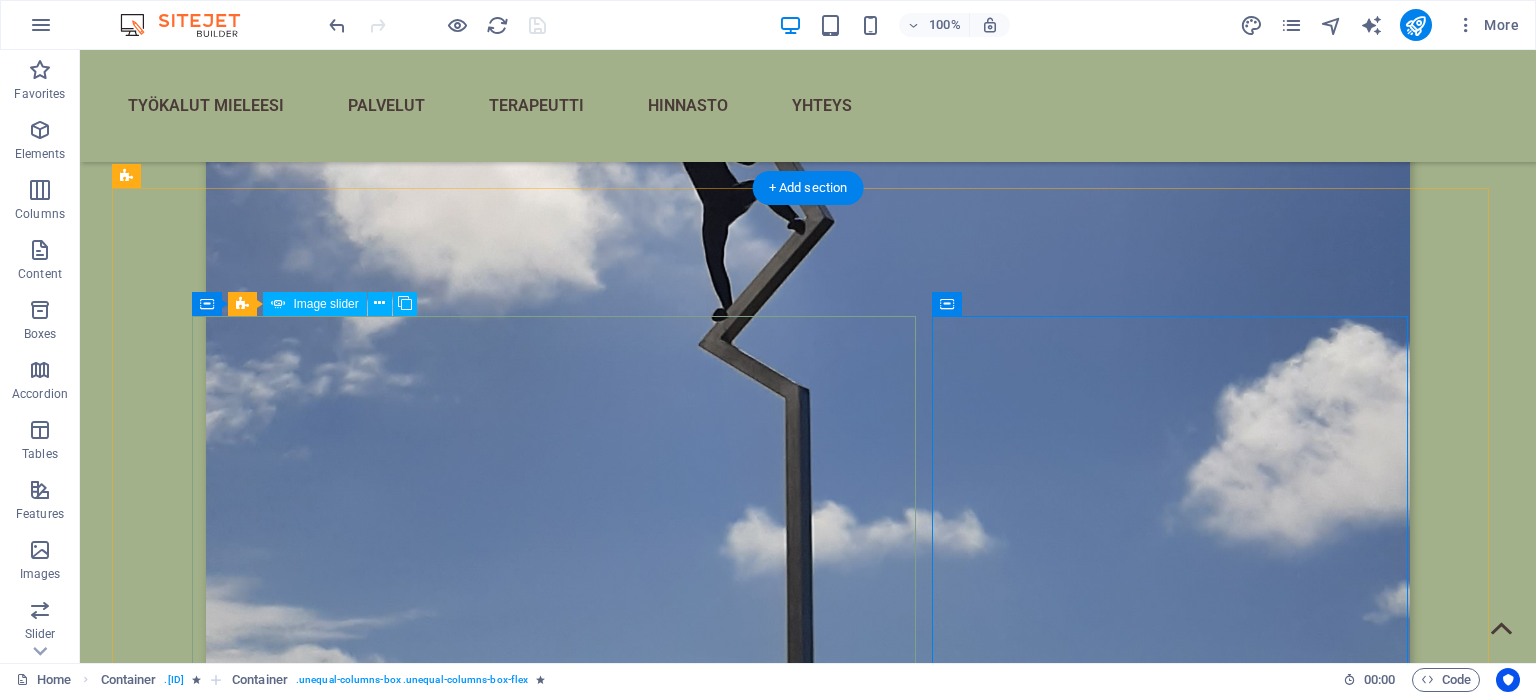 click at bounding box center [-808, 6537] 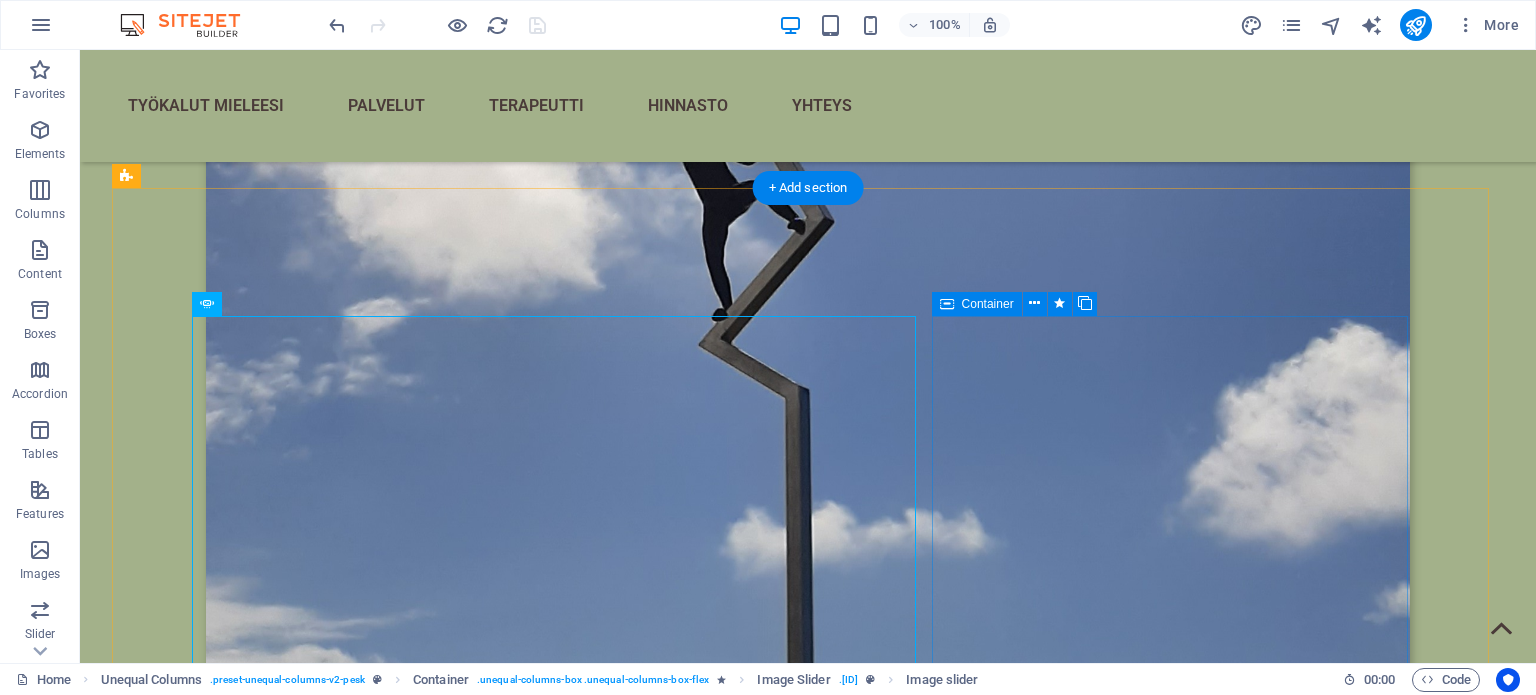 click on "Ryhmät TYÖKALUT MIELEESI  Psykoedukatiivinen pienryhmä, jonka tavoitteena on opettaa keinoja mielen hyvinvoinnin vahvistamiseen. Ryhmän kesto: 6 viikkoa. 2 tuntia viikossa.  Ryhmän koko: max. 8 henkilöä   Ryhmän suoritettuasi saat taitoja selvitä vaikeista tunnekokemuksista, parempaa hallintaa elämääsi. Lempeää hyväksyntää, kohti tarpeellista muutosta. Uusi ryhmä suunnitteilla.  Nyt ryhmää ei menossa. Laita viestiä jos olet kiinnostunut. Laita toiveita sisällöstä!" at bounding box center (736, 5688) 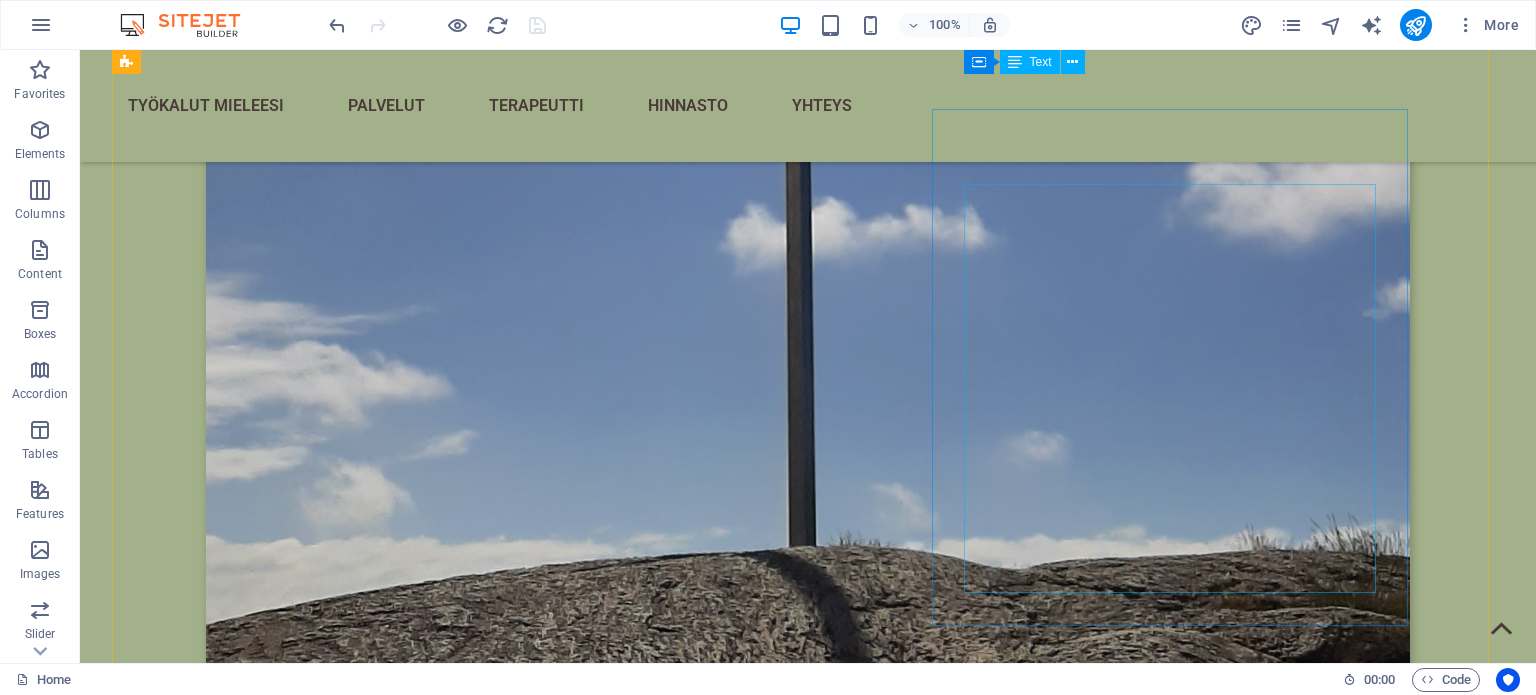 scroll, scrollTop: 4608, scrollLeft: 0, axis: vertical 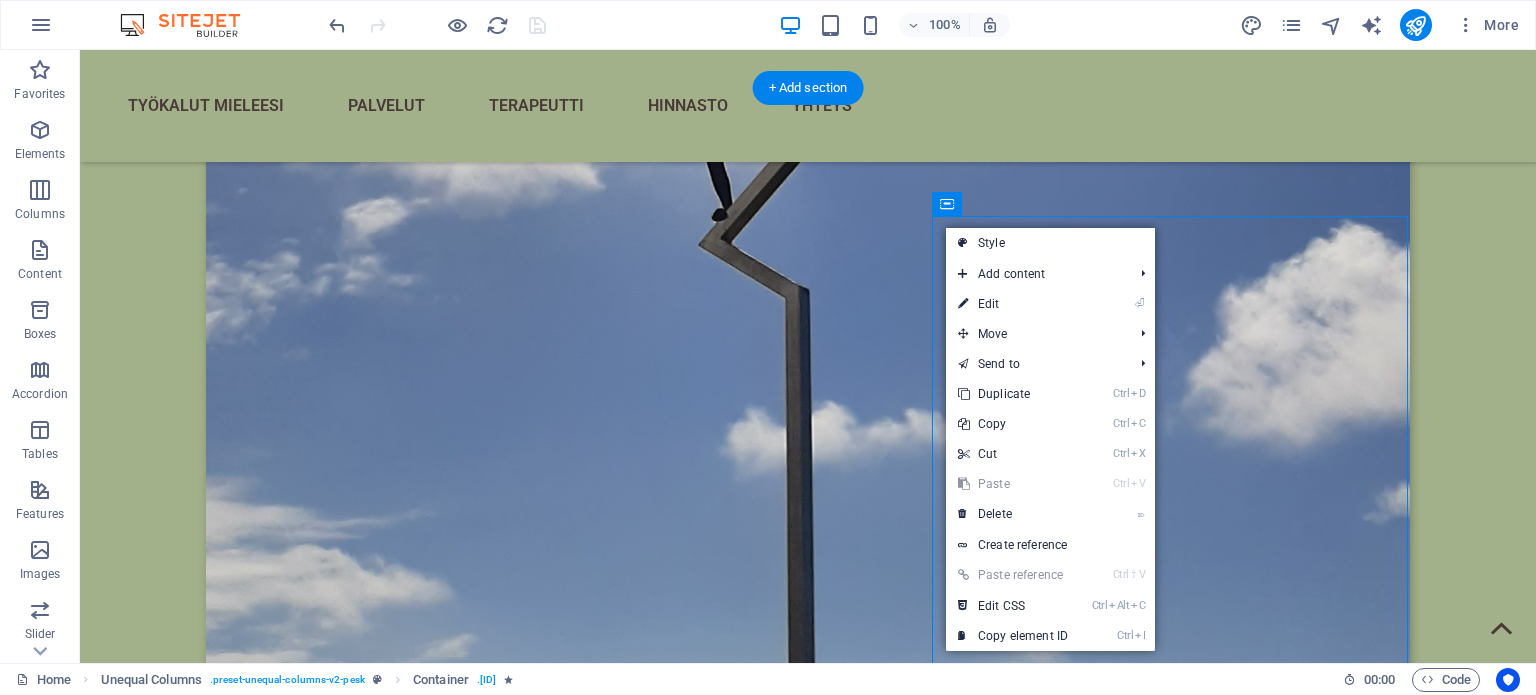 drag, startPoint x: 1307, startPoint y: 226, endPoint x: 1310, endPoint y: 325, distance: 99.04544 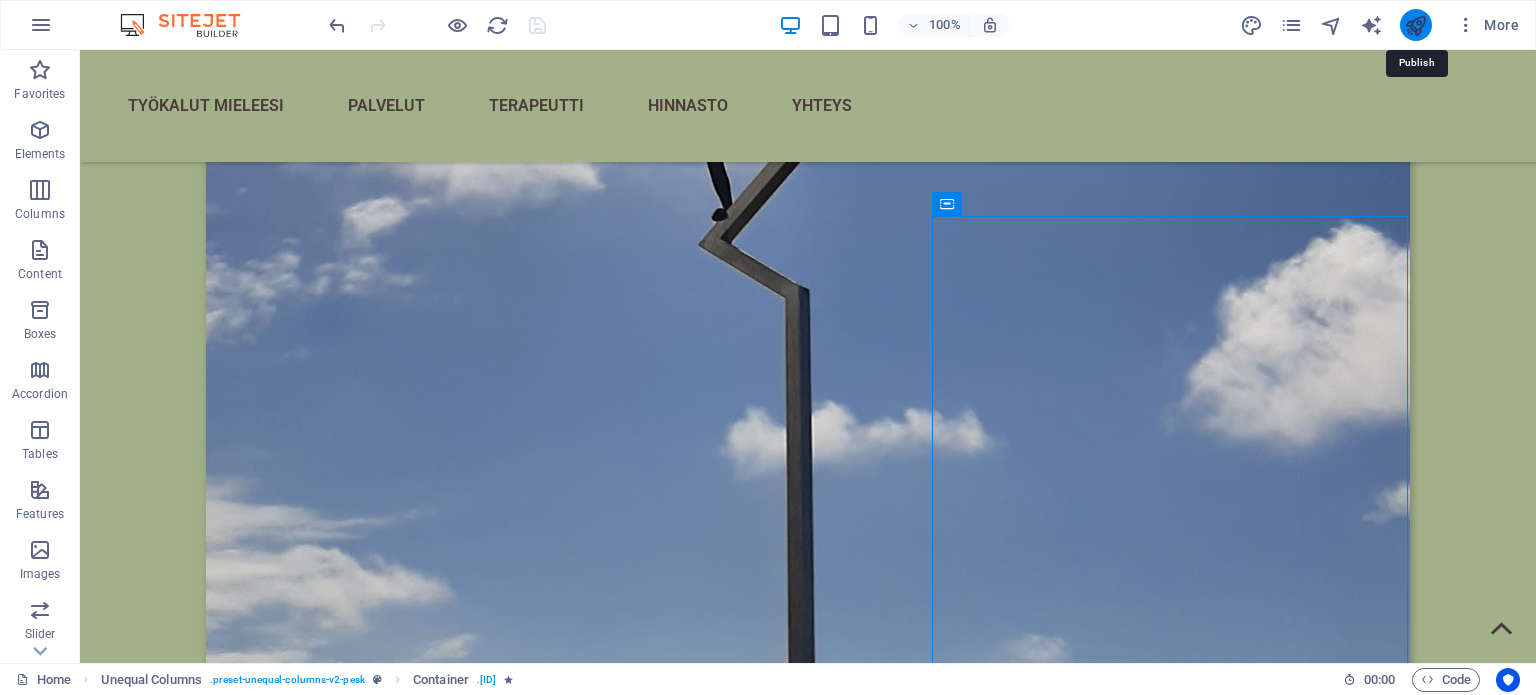 click at bounding box center [1415, 25] 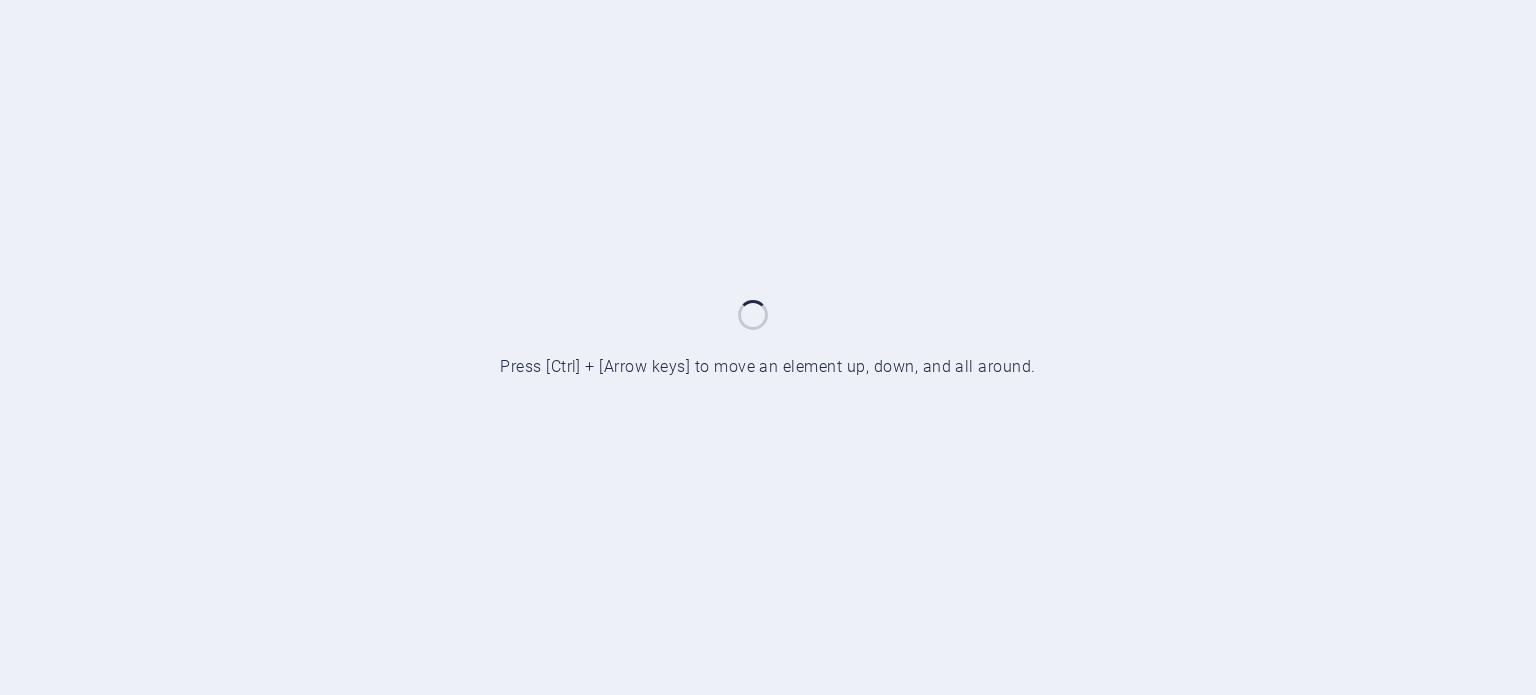 scroll, scrollTop: 0, scrollLeft: 0, axis: both 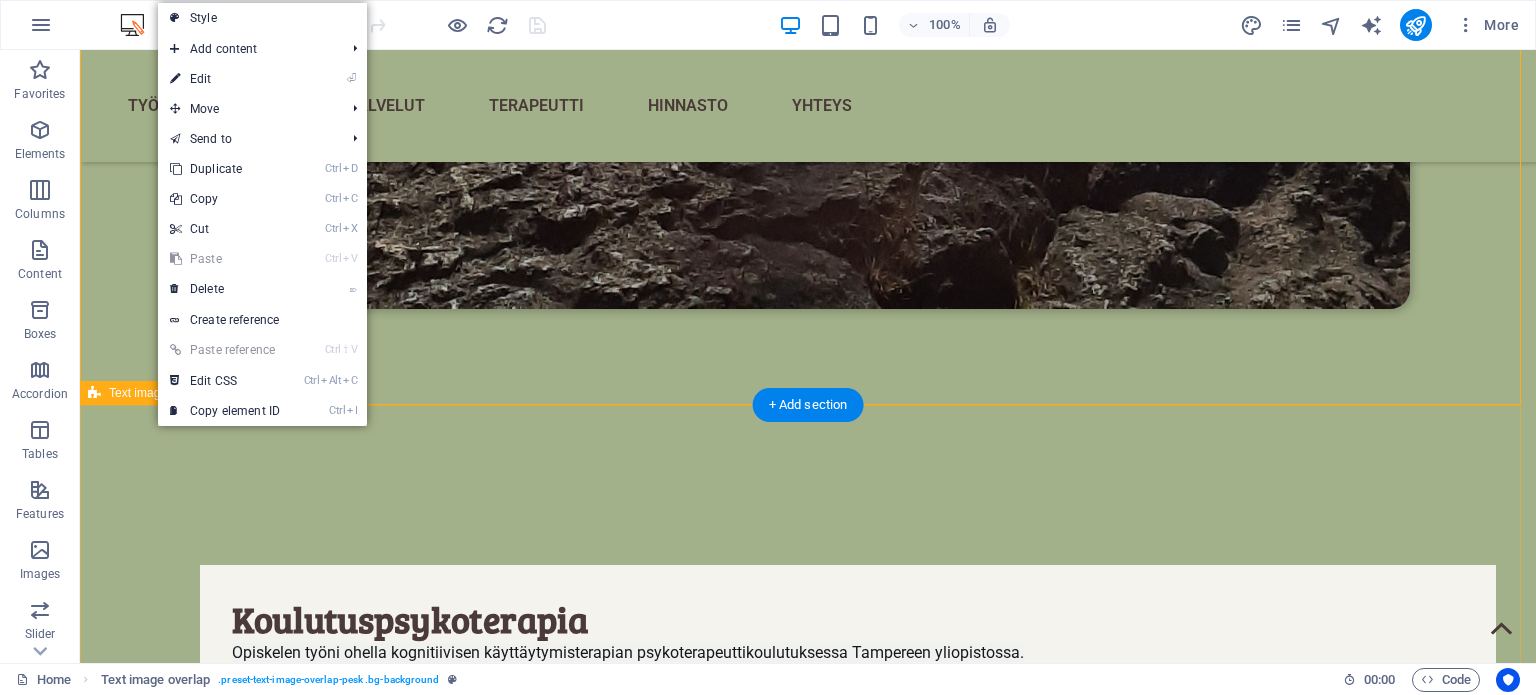 click on "Vanhempainohjaus Onko teinisi kanssa haastavaa? Mietitkö, mikä on normaalia, mitä pitäisi tehdä? Vuosien työkokemukseni nuorisopsykiatriassa on opettanut, että nuoren hyvinvointi kulkee käsi kädessä vanhempien tuen kanssa. Olen myös kolmen, nyt jo aikuisen pojan isä, ja tiedän, millaisia haasteita vanhemmuus voi tuoda tullessaan. Tarjoan tukea ja näkökulmia vanhemmille. Tavoitteeni on lisätä ymmärrystä teini-ikäisen käyttäytymisestä ja vahvistaa vanhempien jaksamista. Yhdessä voimme löytää ratkaisuja. Teinivuodet hujahtavat ohi nopeasti – varaa aika jo tänään!" at bounding box center [808, 7626] 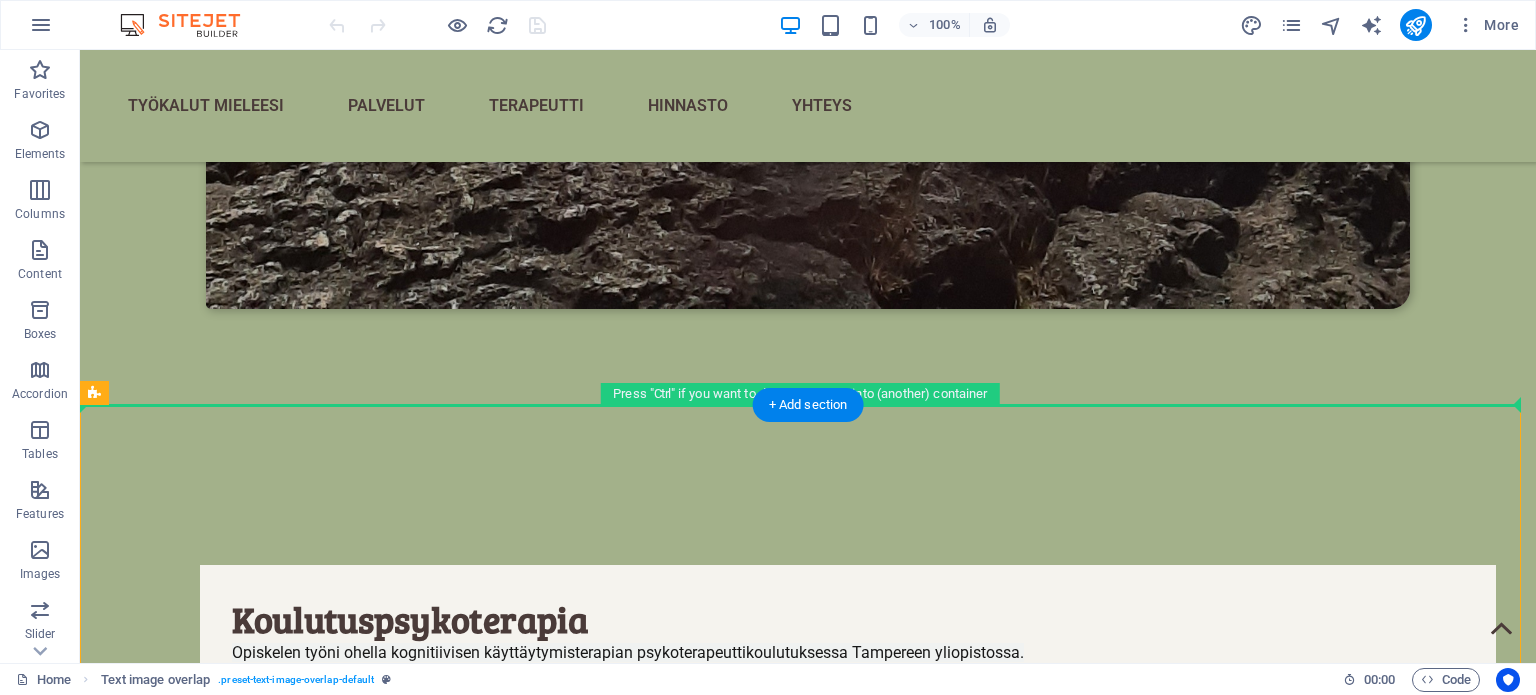 drag, startPoint x: 252, startPoint y: 446, endPoint x: 169, endPoint y: 229, distance: 232.33167 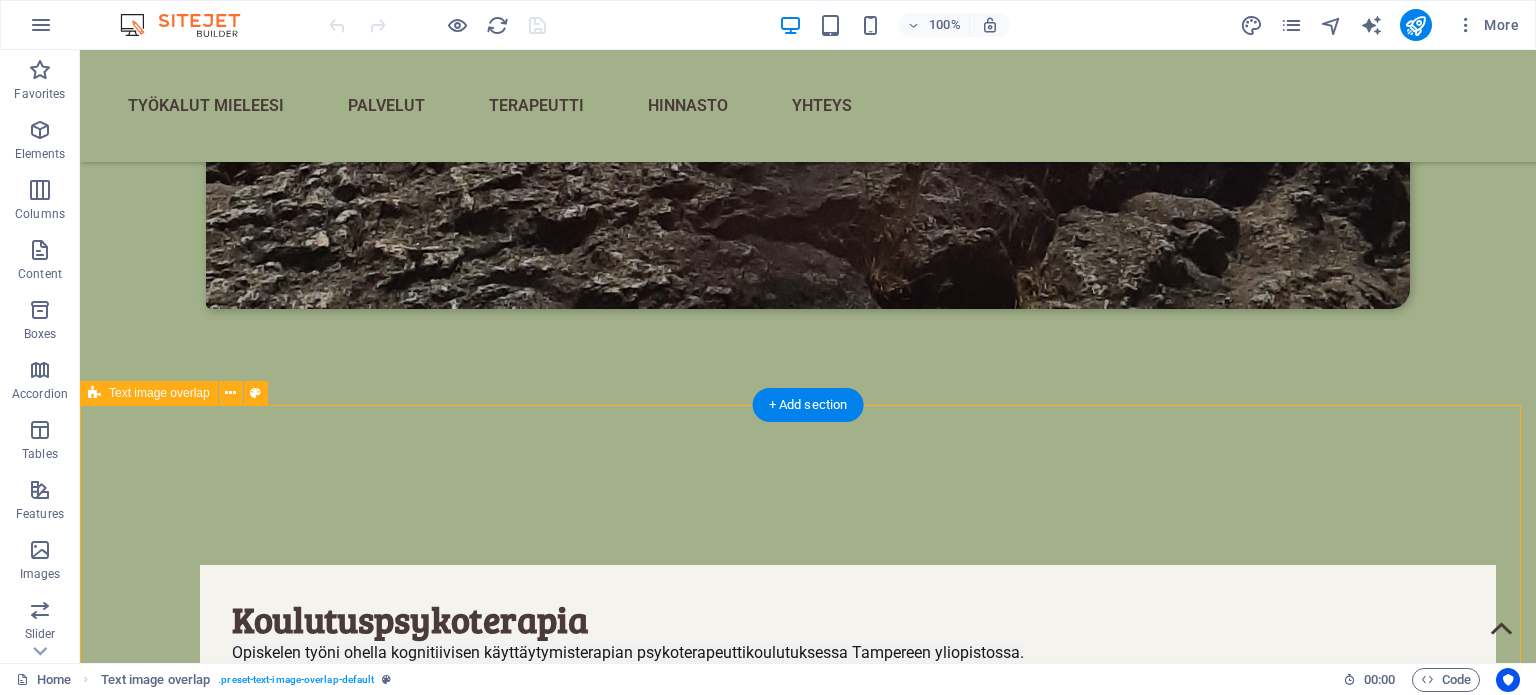 drag, startPoint x: 904, startPoint y: 449, endPoint x: 814, endPoint y: 439, distance: 90.55385 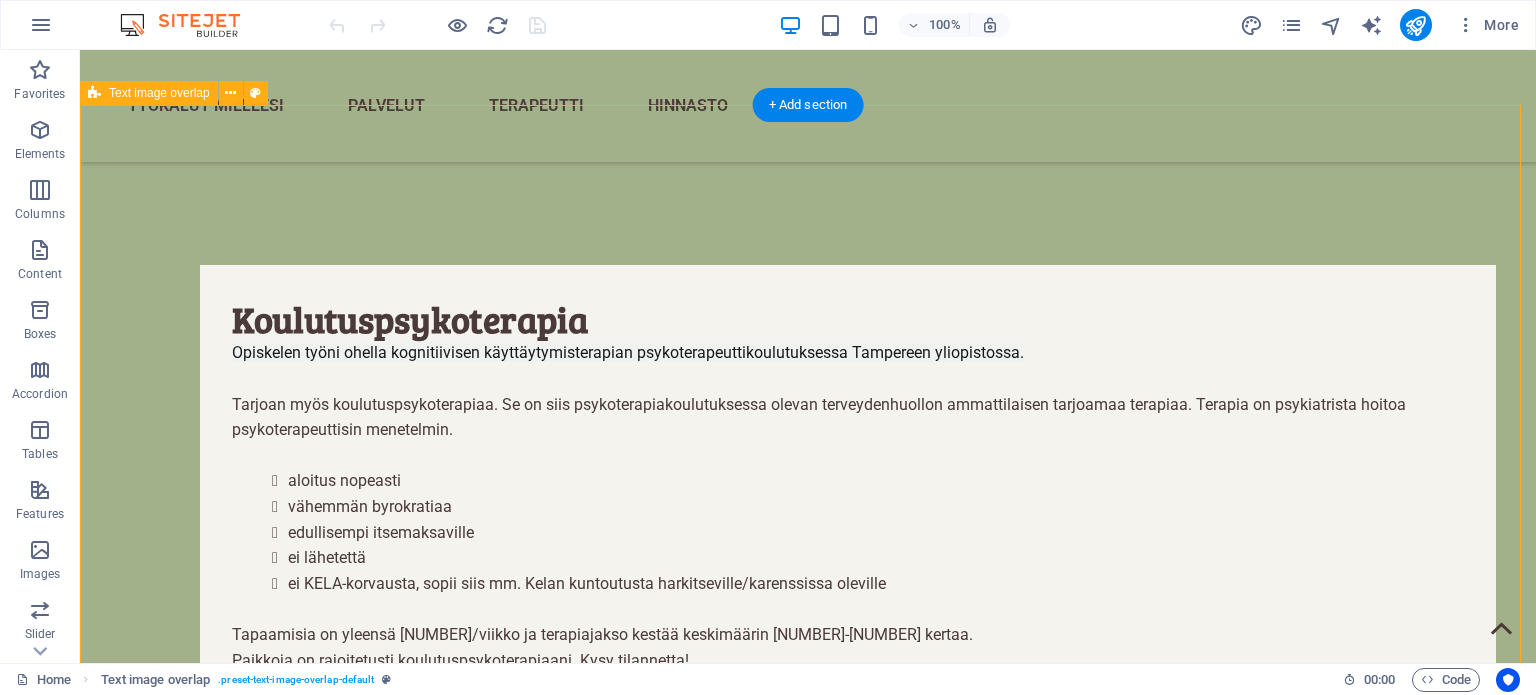 click on "Vanhempainohjaus Onko teinisi kanssa haastavaa? Mietitkö, mikä on normaalia, mitä pitäisi tehdä? Vuosien työkokemukseni nuorisopsykiatriassa on opettanut, että nuoren hyvinvointi kulkee käsi kädessä vanhempien tuen kanssa. Olen myös kolmen, nyt jo aikuisen pojan isä, ja tiedän, millaisia haasteita vanhemmuus voi tuoda tullessaan. Tarjoan tukea ja näkökulmia vanhemmille. Tavoitteeni on lisätä ymmärrystä teini-ikäisen käyttäytymisestä ja vahvistaa vanhempien jaksamista. Yhdessä voimme löytää ratkaisuja. Teinivuodet hujahtavat ohi nopeasti – varaa aika jo tänään!" at bounding box center [808, 7326] 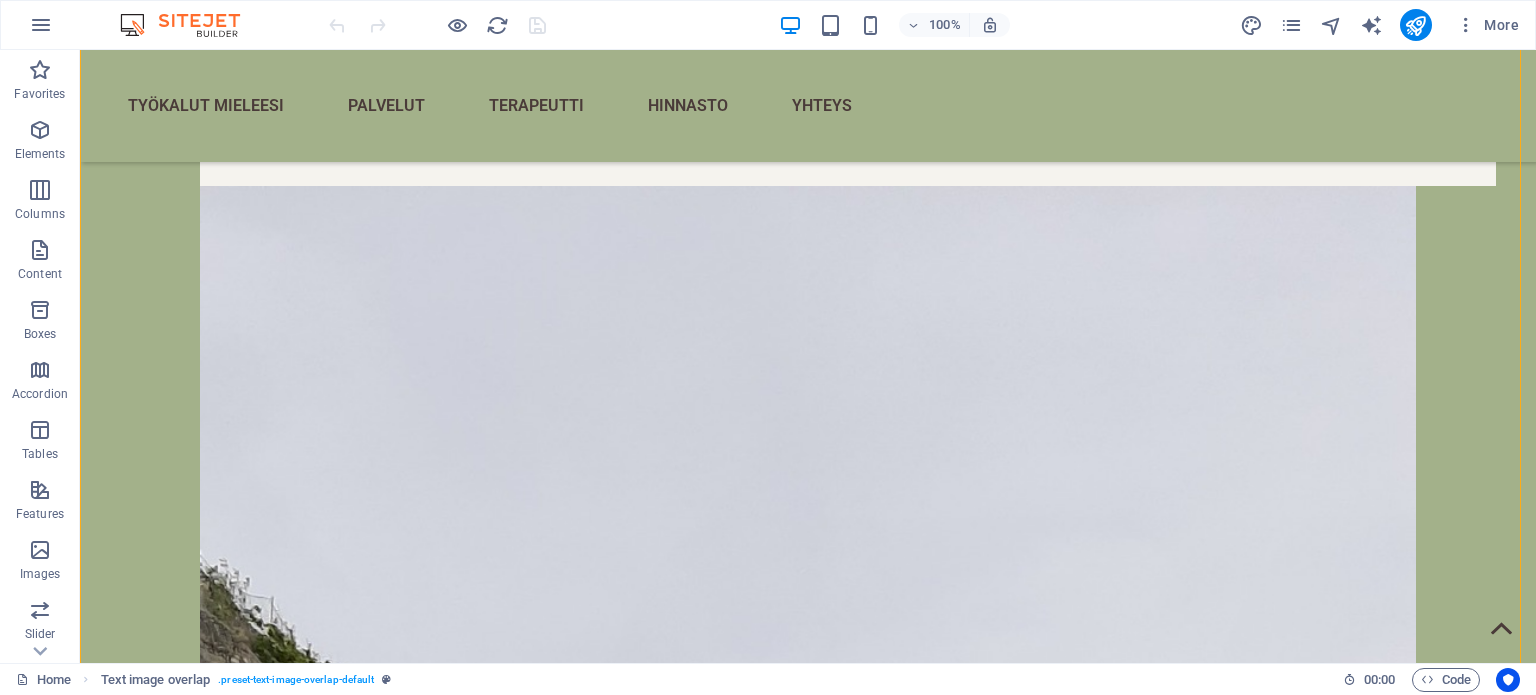 scroll, scrollTop: 6458, scrollLeft: 0, axis: vertical 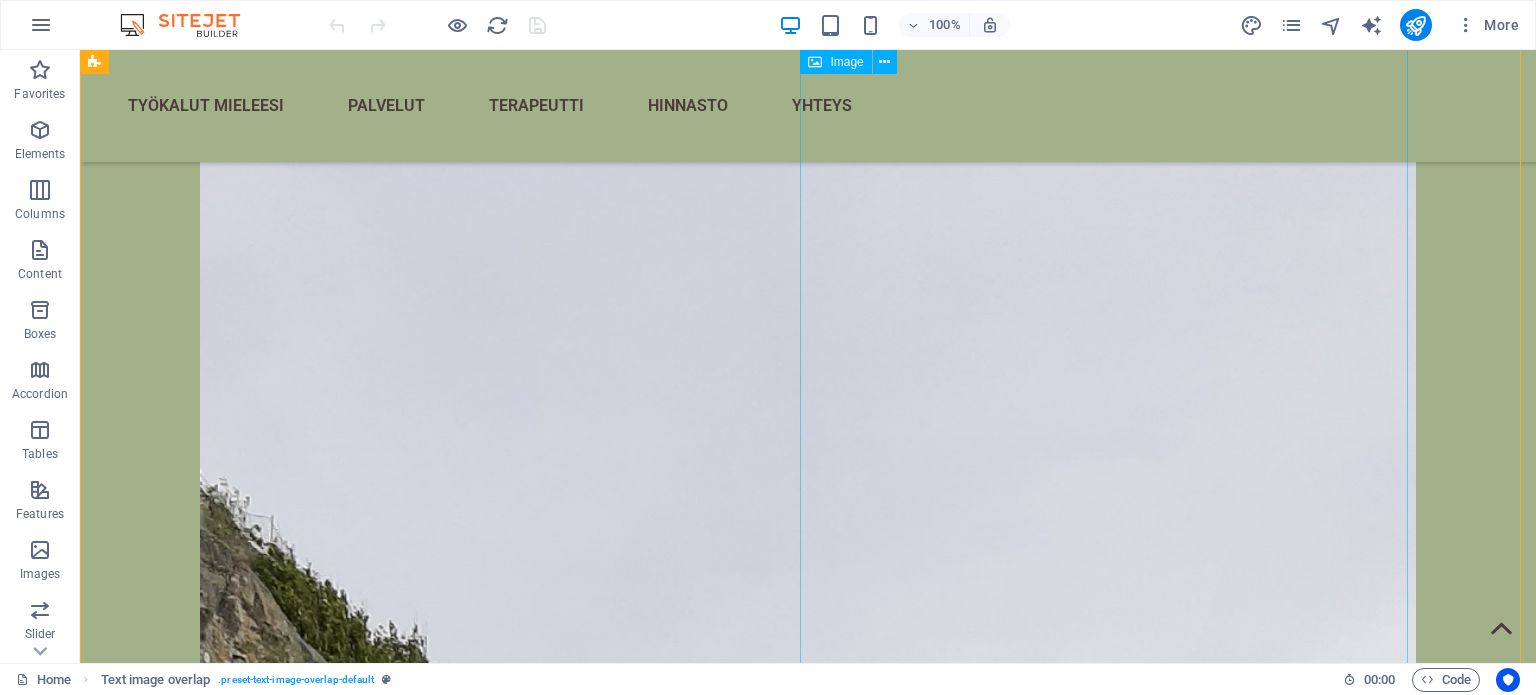 click at bounding box center (808, 6908) 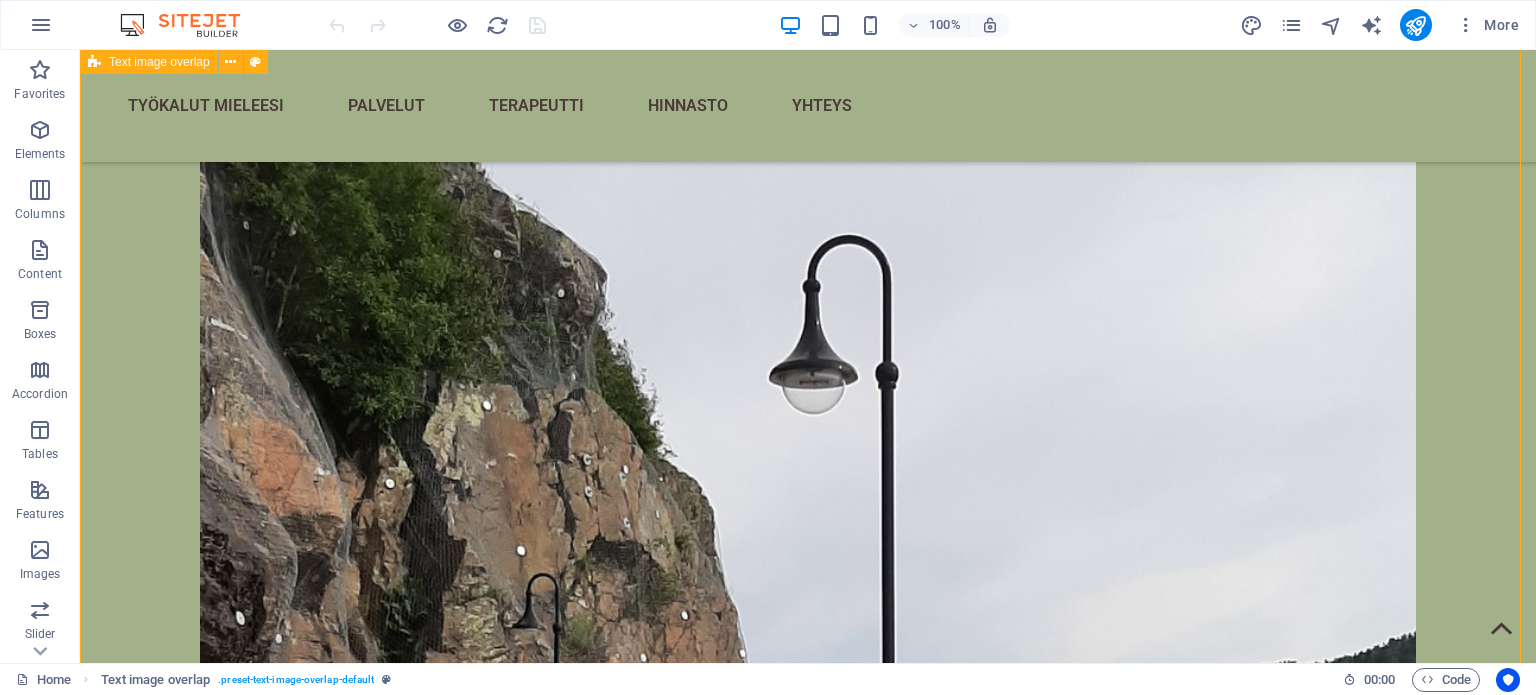 scroll, scrollTop: 7058, scrollLeft: 0, axis: vertical 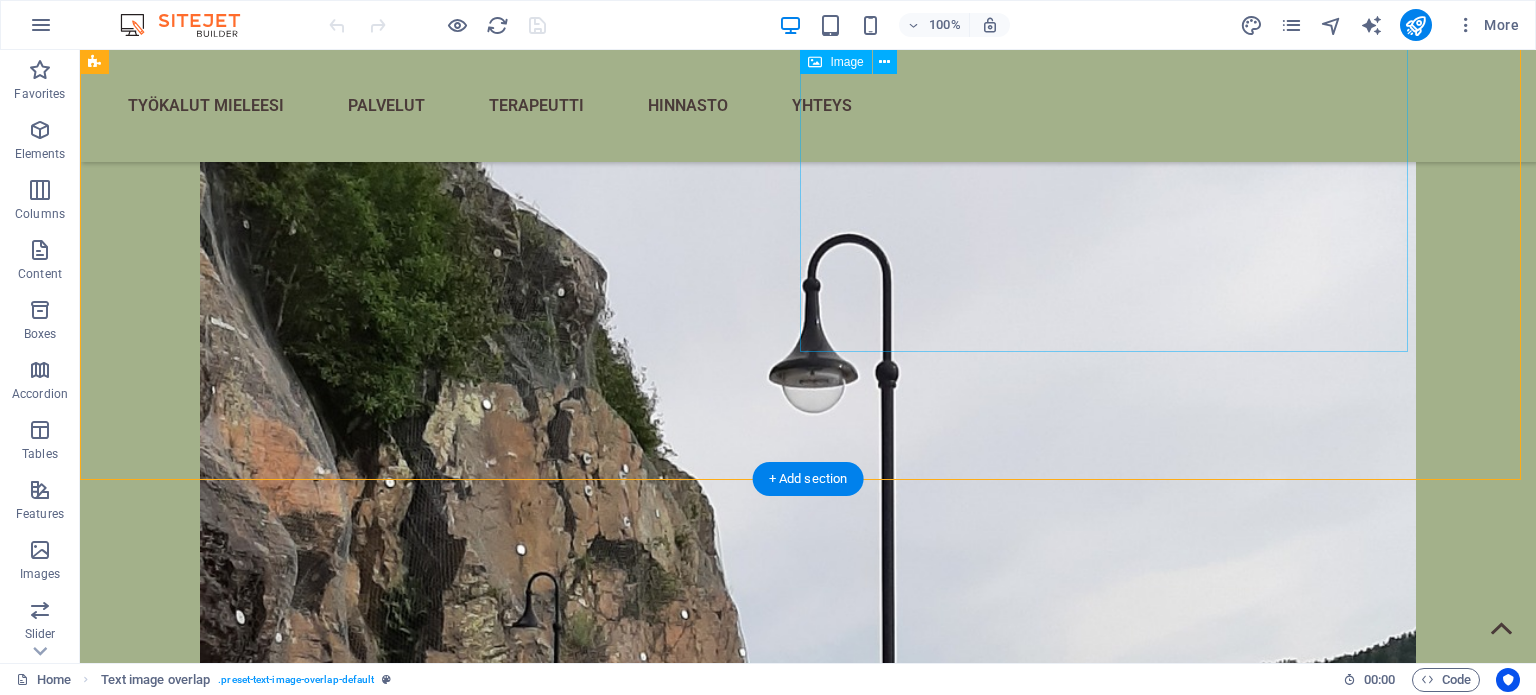 click at bounding box center (808, 6308) 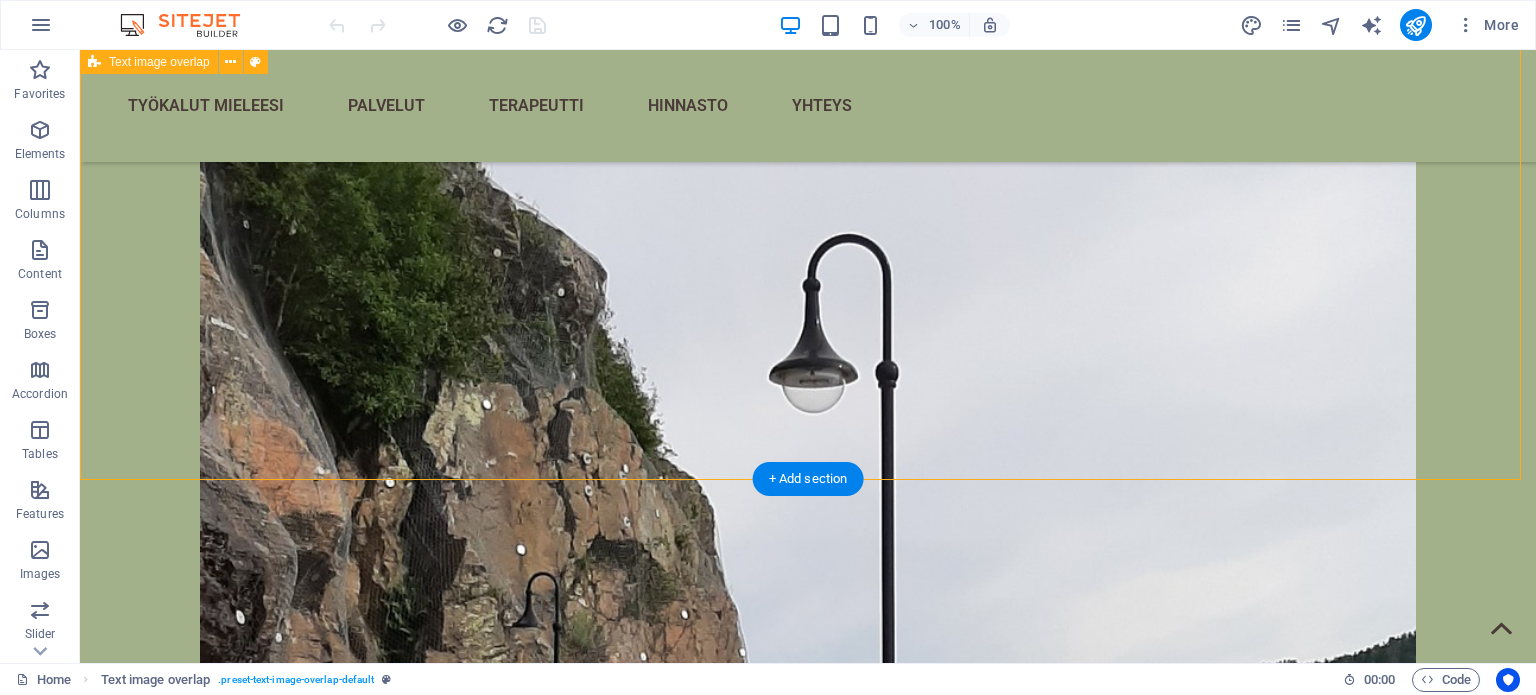 drag, startPoint x: 568, startPoint y: 418, endPoint x: 565, endPoint y: 336, distance: 82.05486 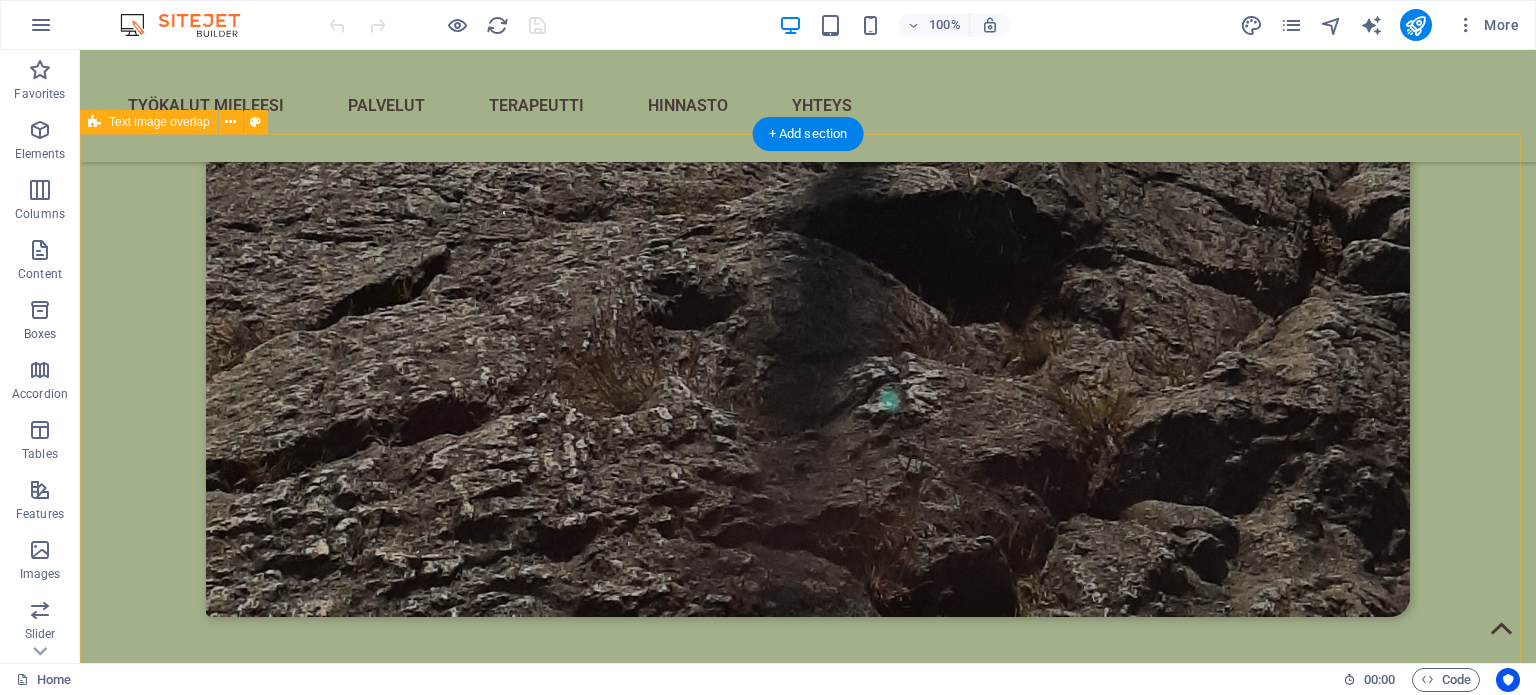 scroll, scrollTop: 4958, scrollLeft: 0, axis: vertical 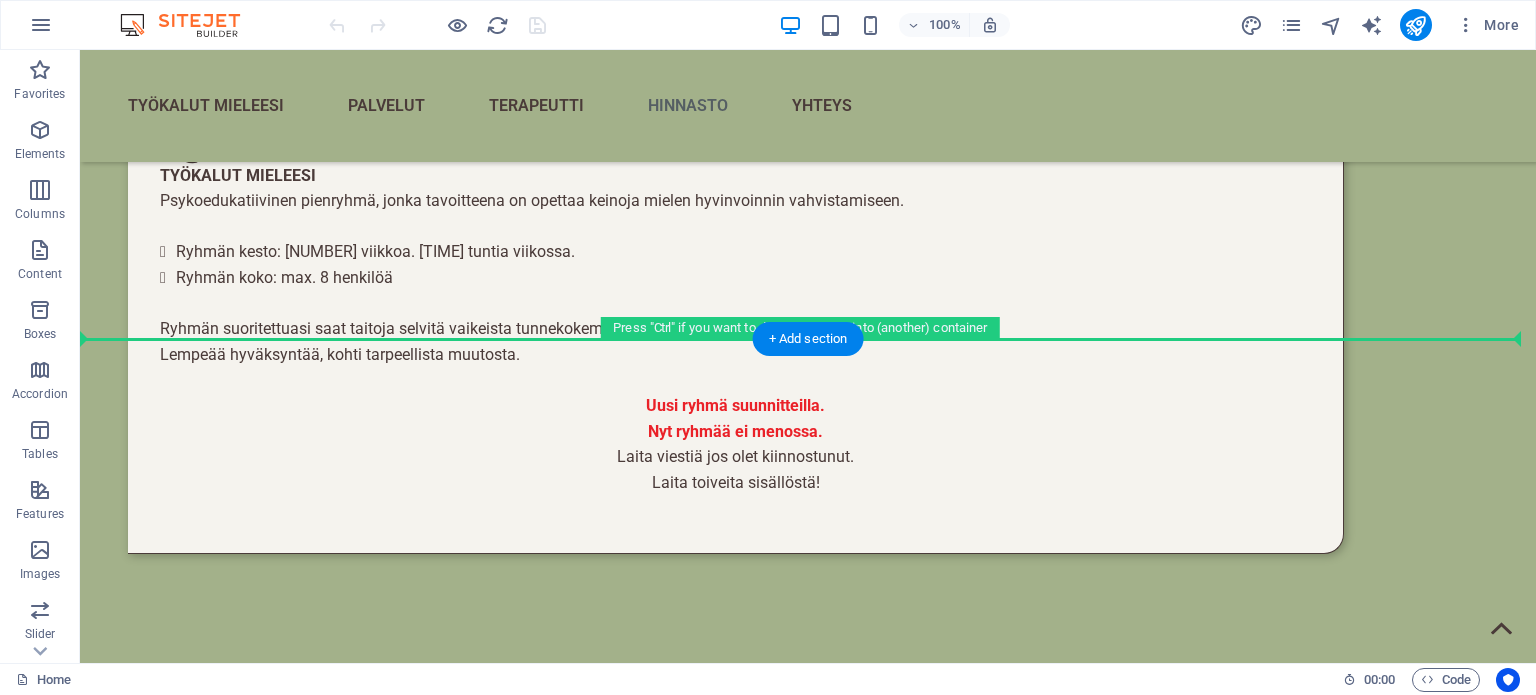 drag, startPoint x: 470, startPoint y: 432, endPoint x: 433, endPoint y: 326, distance: 112.27199 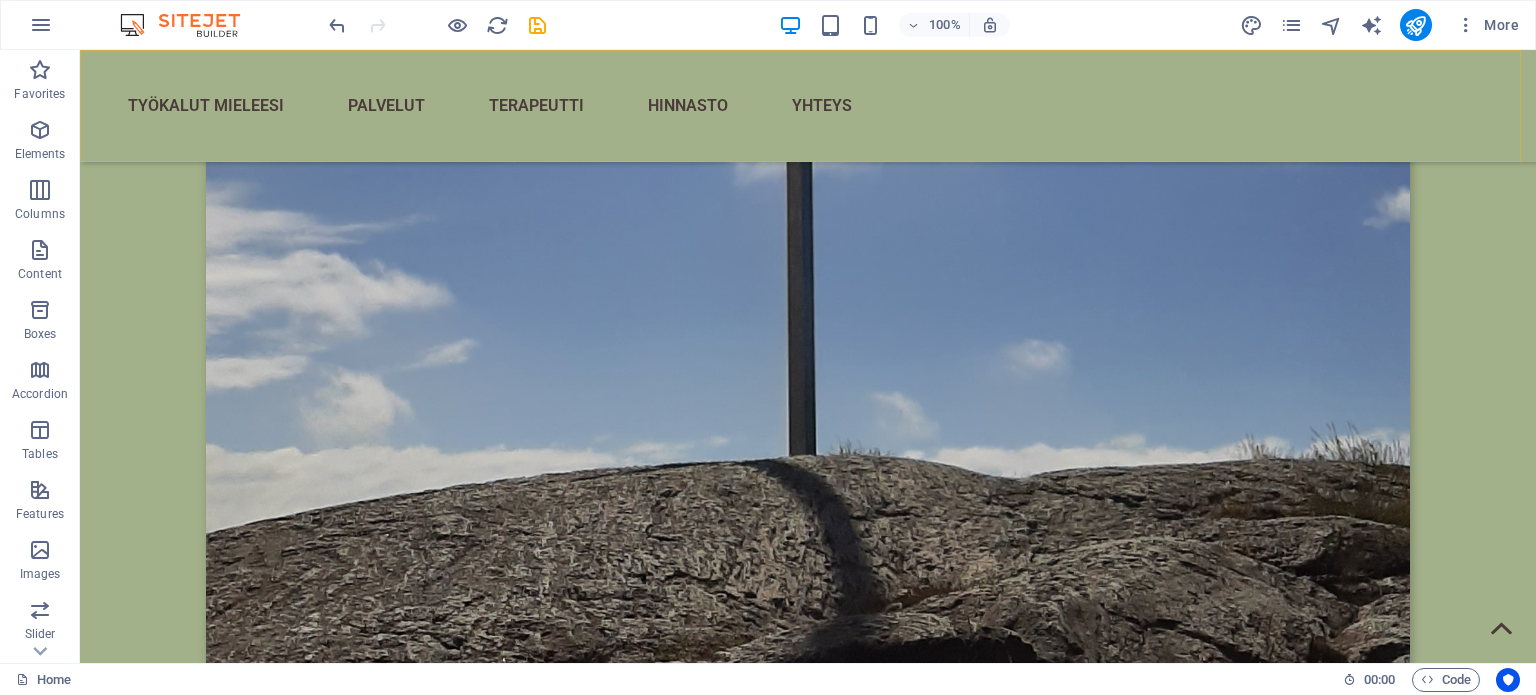 scroll, scrollTop: 4682, scrollLeft: 0, axis: vertical 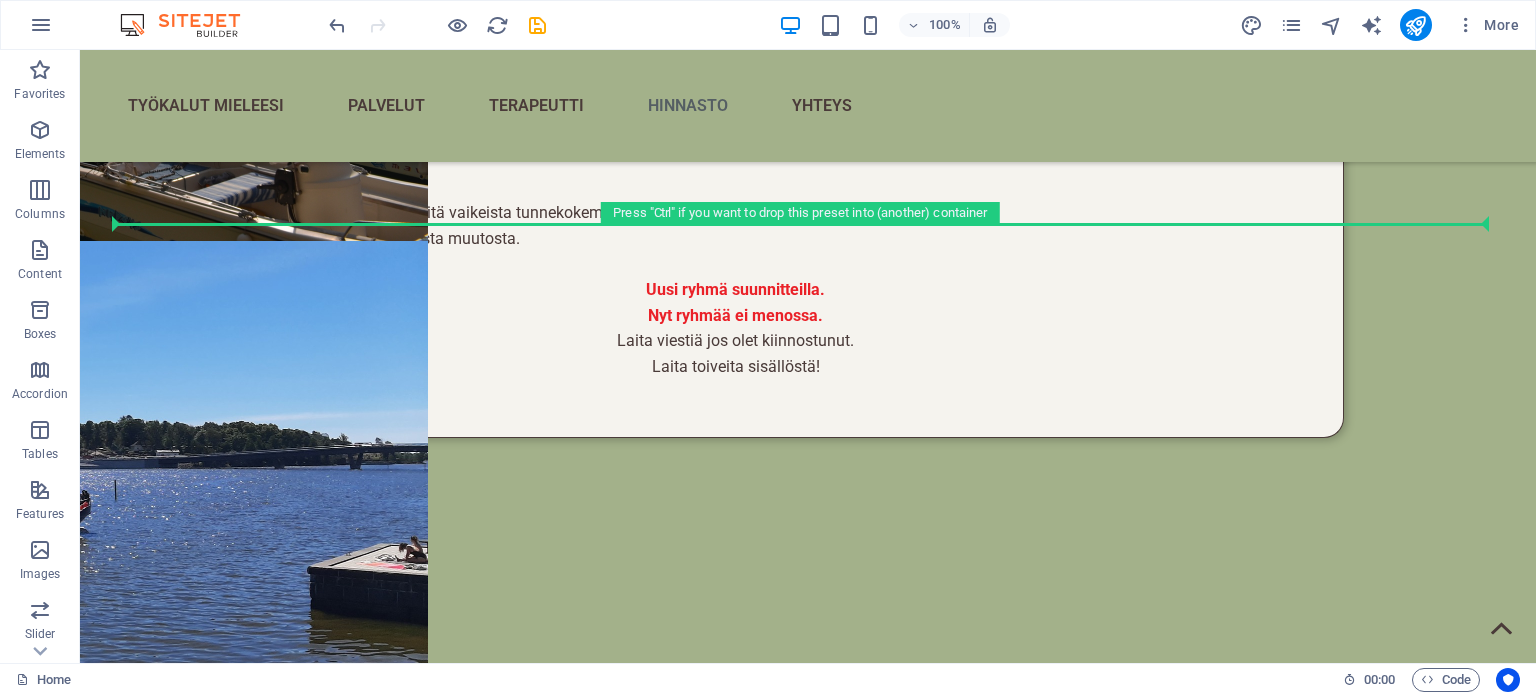 drag, startPoint x: 912, startPoint y: 604, endPoint x: 904, endPoint y: 271, distance: 333.09607 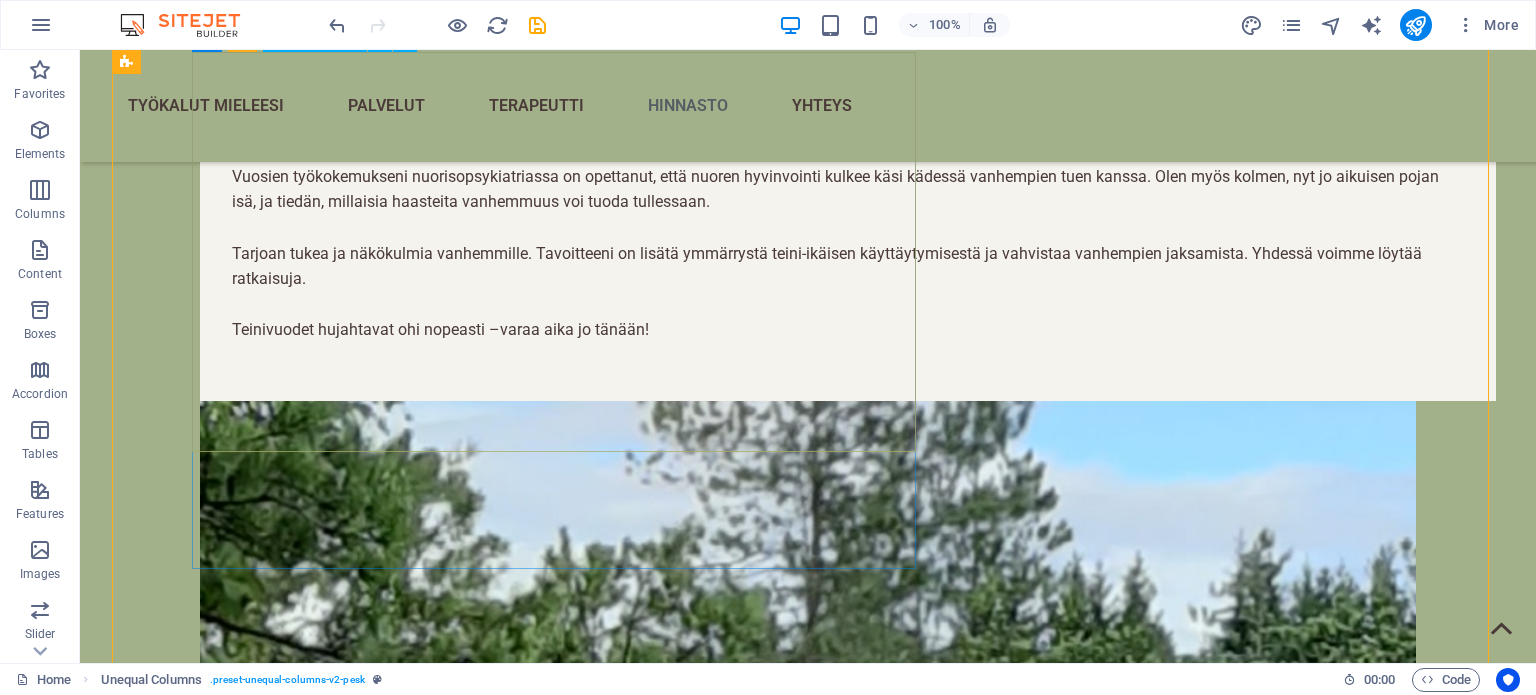 scroll, scrollTop: 8818, scrollLeft: 0, axis: vertical 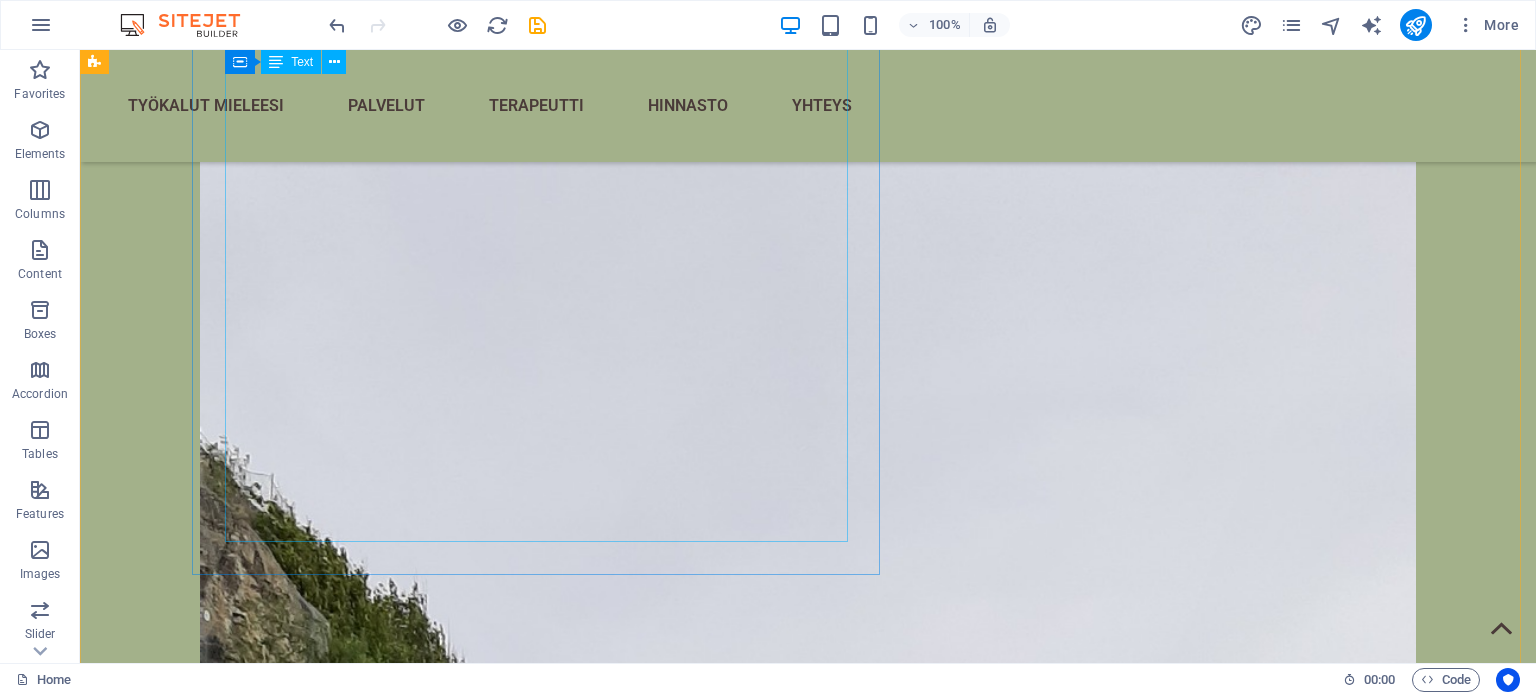 click on "Tarjous voimassa toistaiseksi! Terapia ja hoitokäyntien hinnasto:
Hoito&terapiakäynti: [TIME] min = [PRICE] Eur Paketti 3: [TIME] min x 3 = [PRICE] Eur Paketti 5: [TIME] min x 5 = [PRICE] Eur Vanhempainohjaus [TIME] min = [PRICE] Eur Koulutuspsykoterapia tutustumiskäynti: [TIME] min =  [PRICE] Eur Koulutuspsykoterapia [TIME]-[TIME] min =  [PRICE]  / sopimus*
Palvelu/toimistomaksu= [PRICE] EUR /ei muita kuluja (suuremmat talot ottavat yleensä [PRICE] eur+) ALV [ALV] (yritys ei ALV velvollinen). HUOM. et tarvitse lääkärin tai KELAN korvausta terapiaani ja hoitooni. Koulutuspsykoterapian hinta on suhteessa sama kuin psykoterapia Kelan korvauksen jälkeen. *Koulutuspsykoterapia kesto/hinta sovitaan erikseen Paikkoja rajatusti tarjolla. Vuoden [YEAR] aikana aikuiselle, mahdollisesti myöhemmin myös alle [AGE]v." at bounding box center [848, 6529] 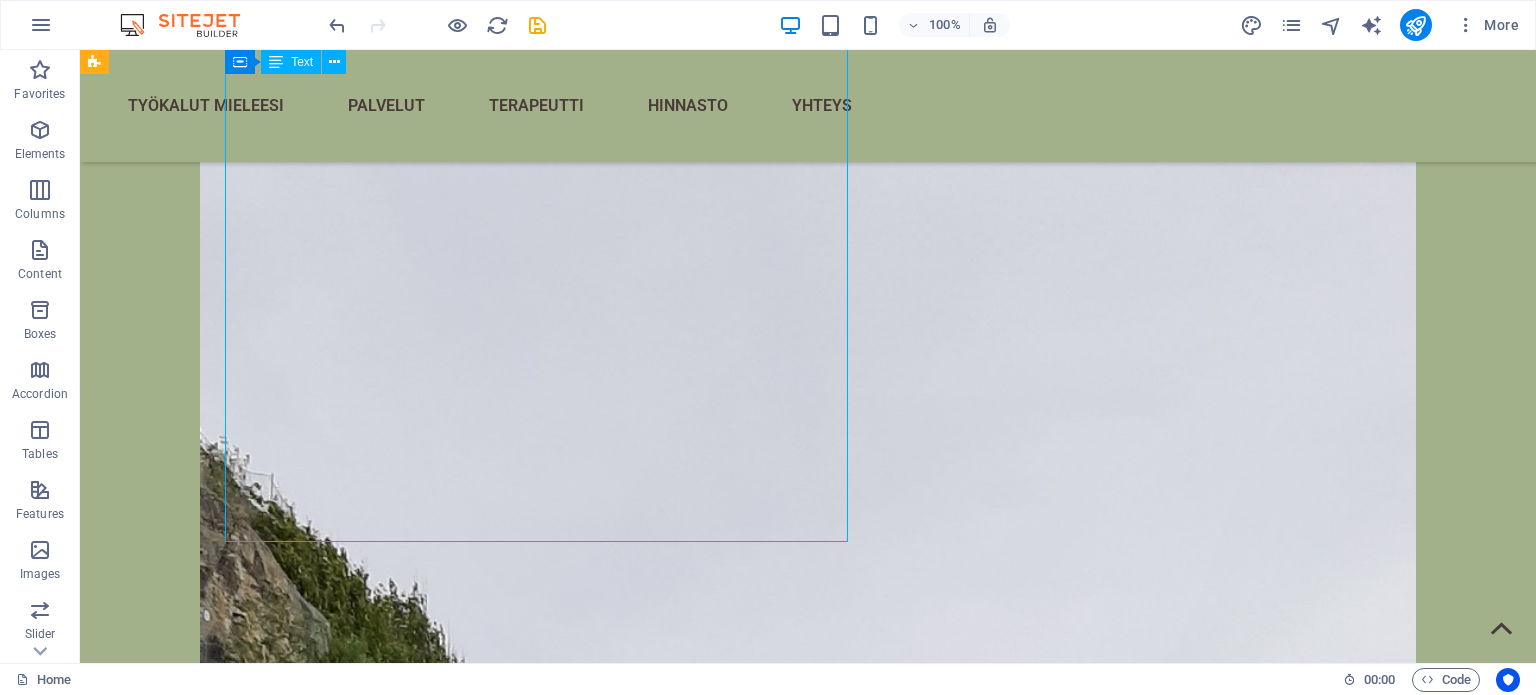 click on "Tarjous voimassa toistaiseksi! Terapia ja hoitokäyntien hinnasto:
Hoito&terapiakäynti: [TIME] min = [PRICE] Eur Paketti 3: [TIME] min x 3 = [PRICE] Eur Paketti 5: [TIME] min x 5 = [PRICE] Eur Vanhempainohjaus [TIME] min = [PRICE] Eur Koulutuspsykoterapia tutustumiskäynti: [TIME] min =  [PRICE] Eur Koulutuspsykoterapia [TIME]-[TIME] min =  [PRICE]  / sopimus*
Palvelu/toimistomaksu= [PRICE] EUR /ei muita kuluja (suuremmat talot ottavat yleensä [PRICE] eur+) ALV [ALV] (yritys ei ALV velvollinen). HUOM. et tarvitse lääkärin tai KELAN korvausta terapiaani ja hoitooni. Koulutuspsykoterapian hinta on suhteessa sama kuin psykoterapia Kelan korvauksen jälkeen. *Koulutuspsykoterapia kesto/hinta sovitaan erikseen Paikkoja rajatusti tarjolla. Vuoden [YEAR] aikana aikuiselle, mahdollisesti myöhemmin myös alle [AGE]v." at bounding box center (848, 6529) 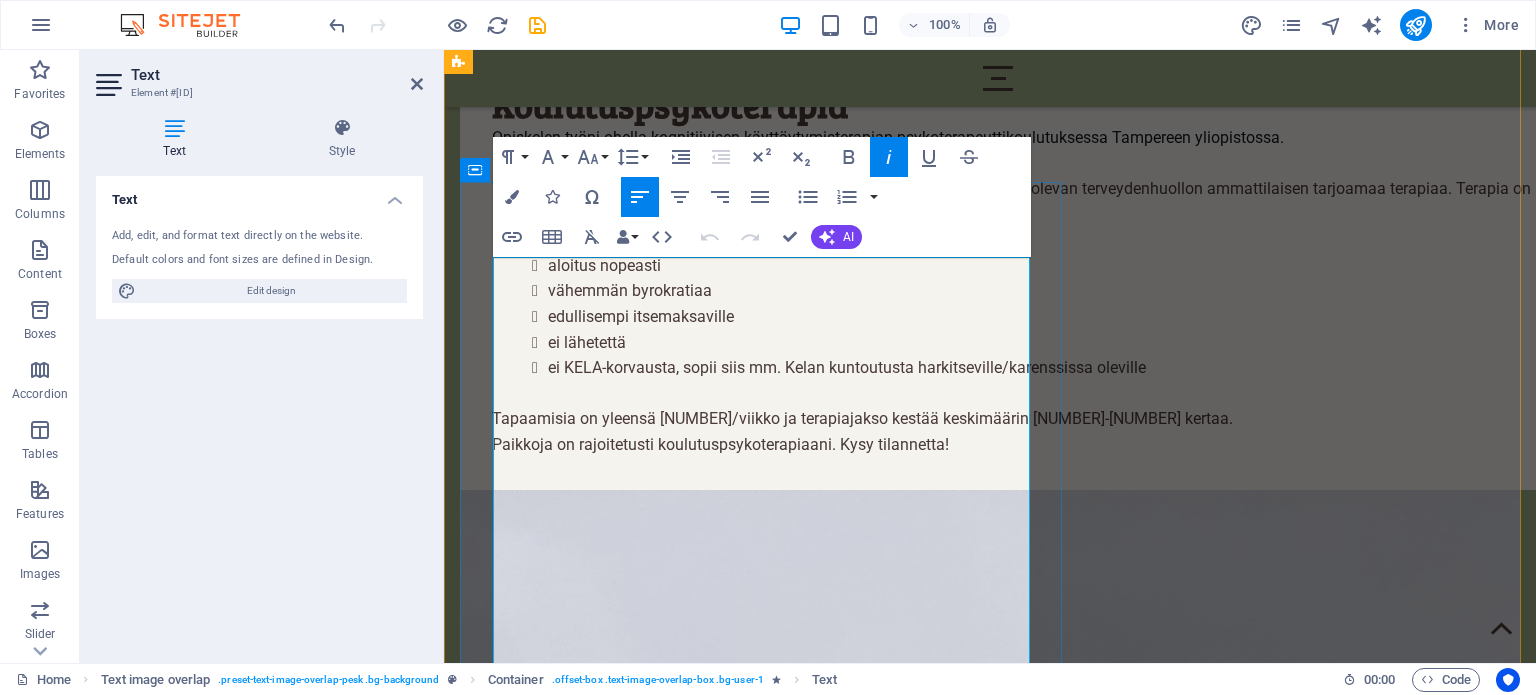 scroll, scrollTop: 5882, scrollLeft: 0, axis: vertical 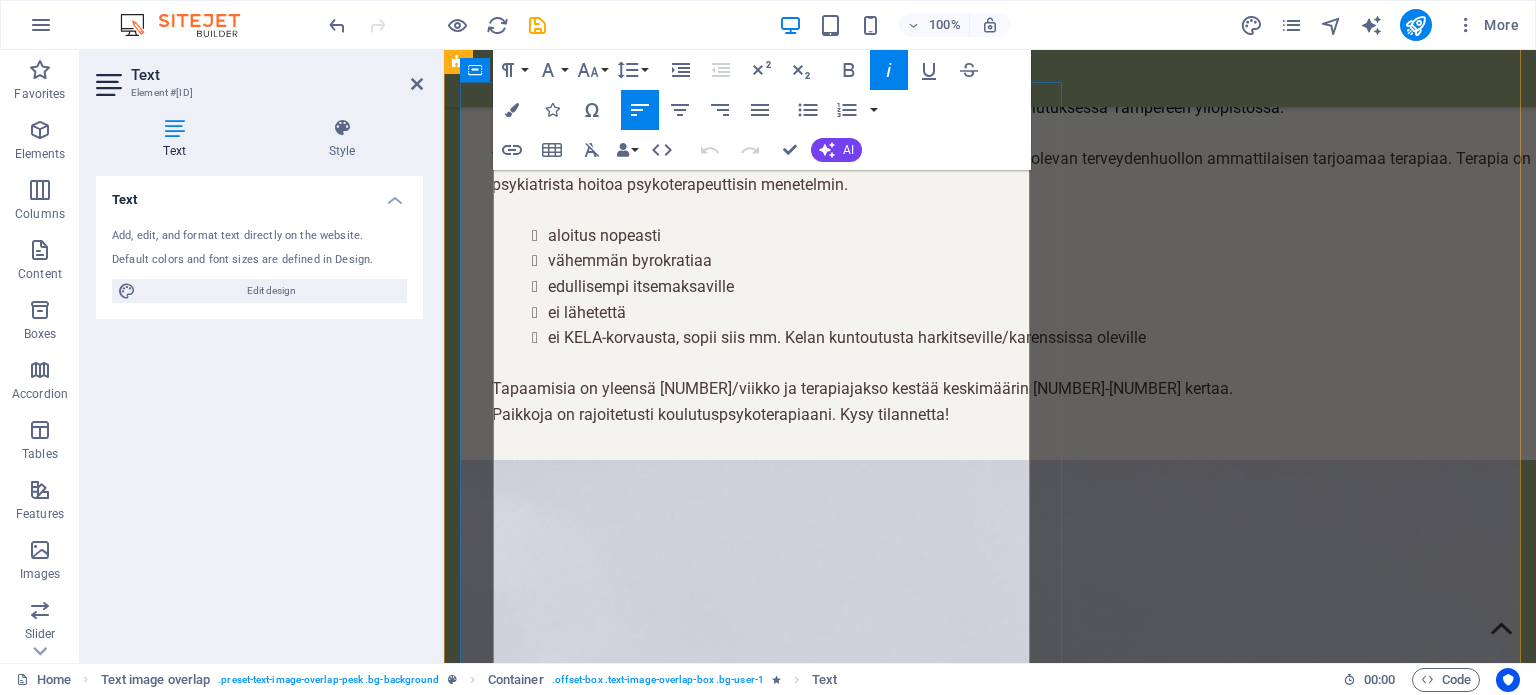 drag, startPoint x: 877, startPoint y: 475, endPoint x: 864, endPoint y: 475, distance: 13 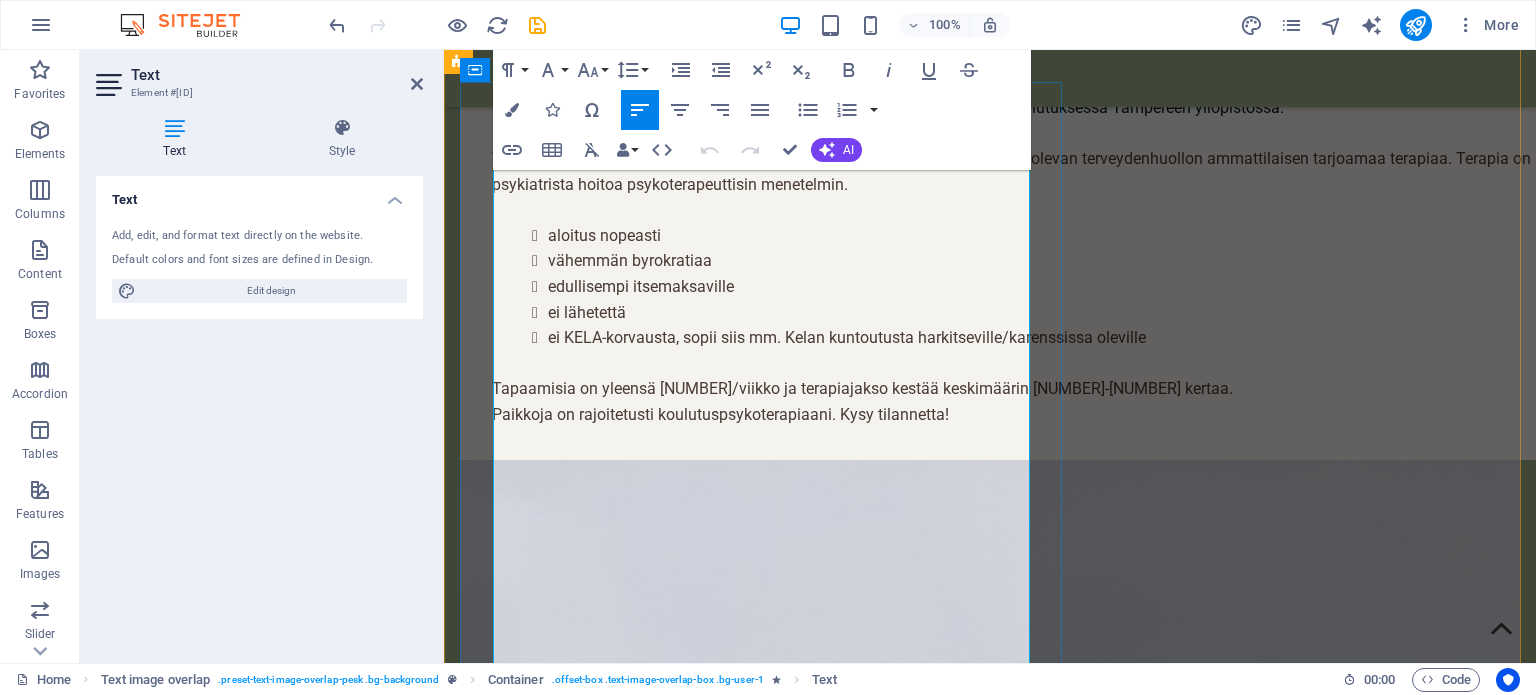 click on "(suuremmat talot ottavat yleensä [PRICE] eur+)" at bounding box center (738, 6325) 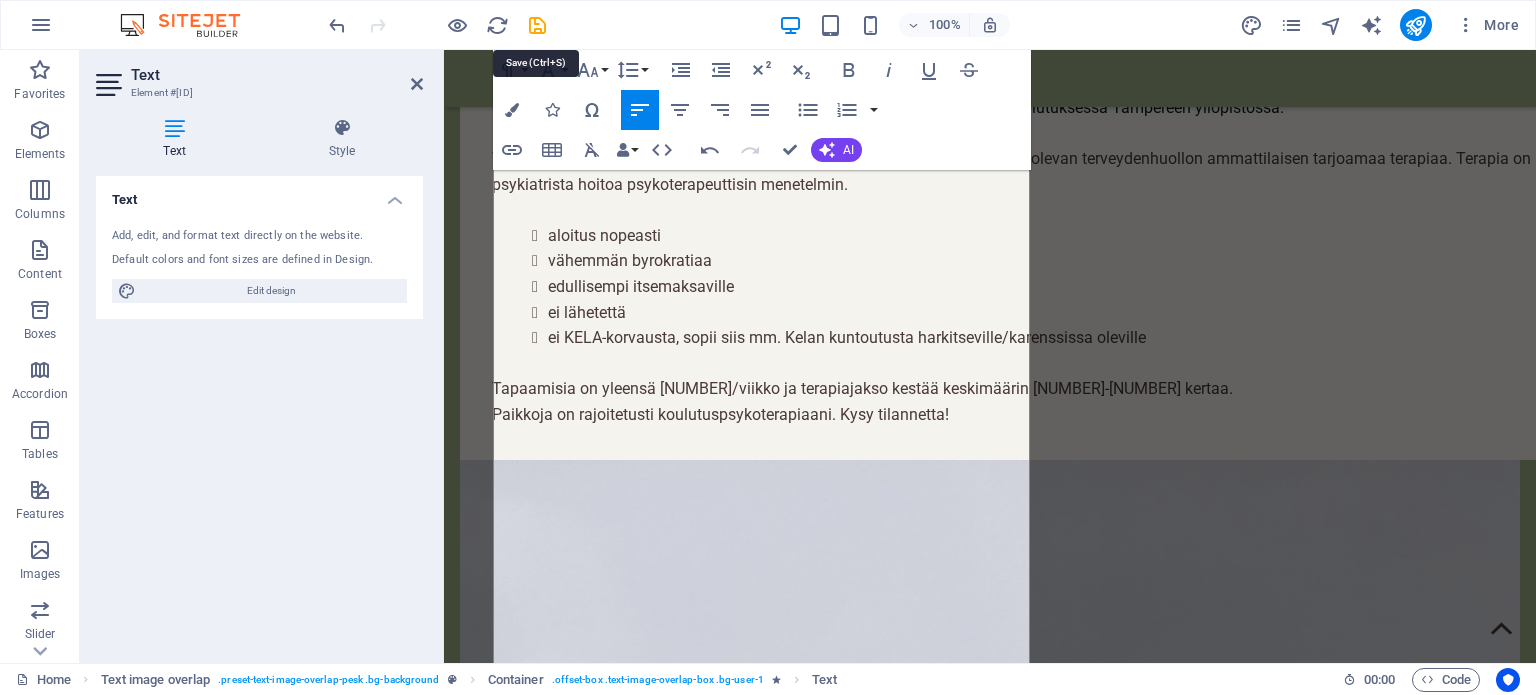 click at bounding box center (537, 25) 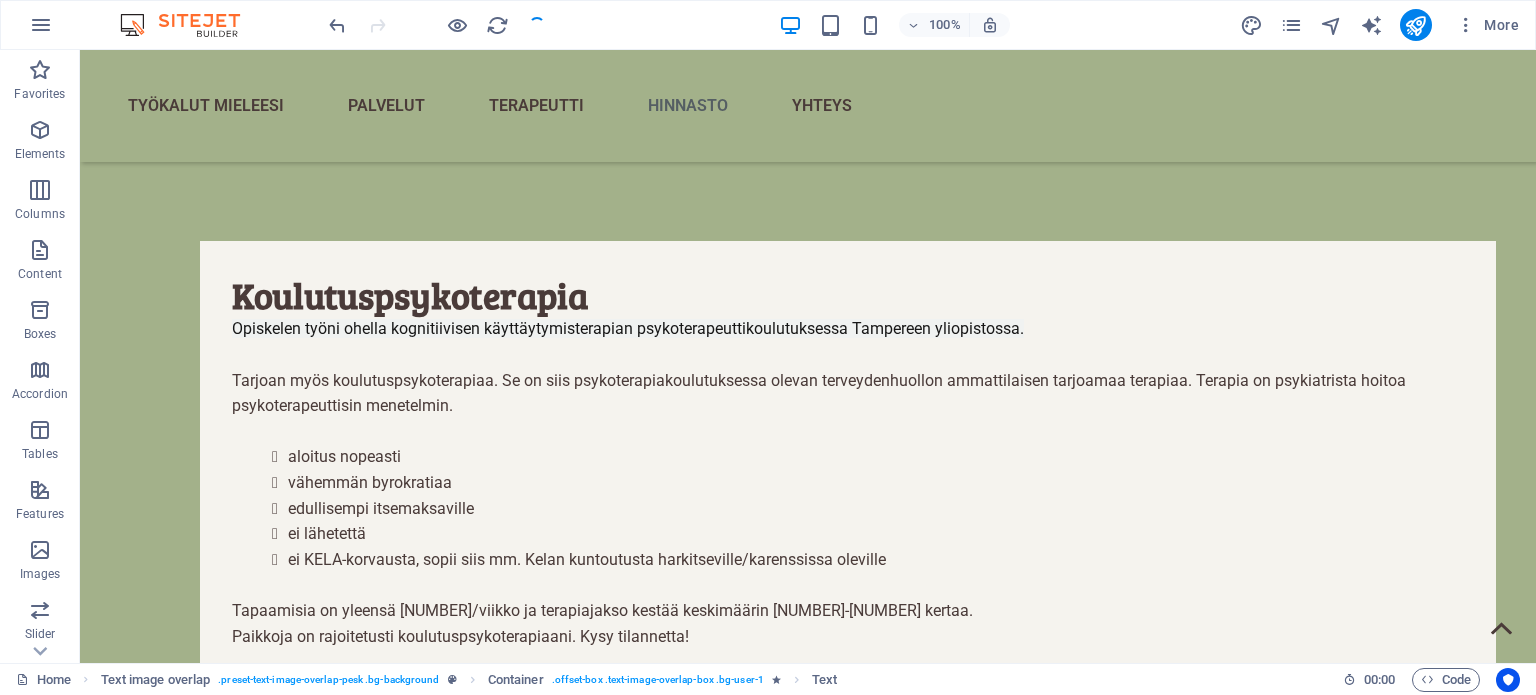 scroll, scrollTop: 6347, scrollLeft: 0, axis: vertical 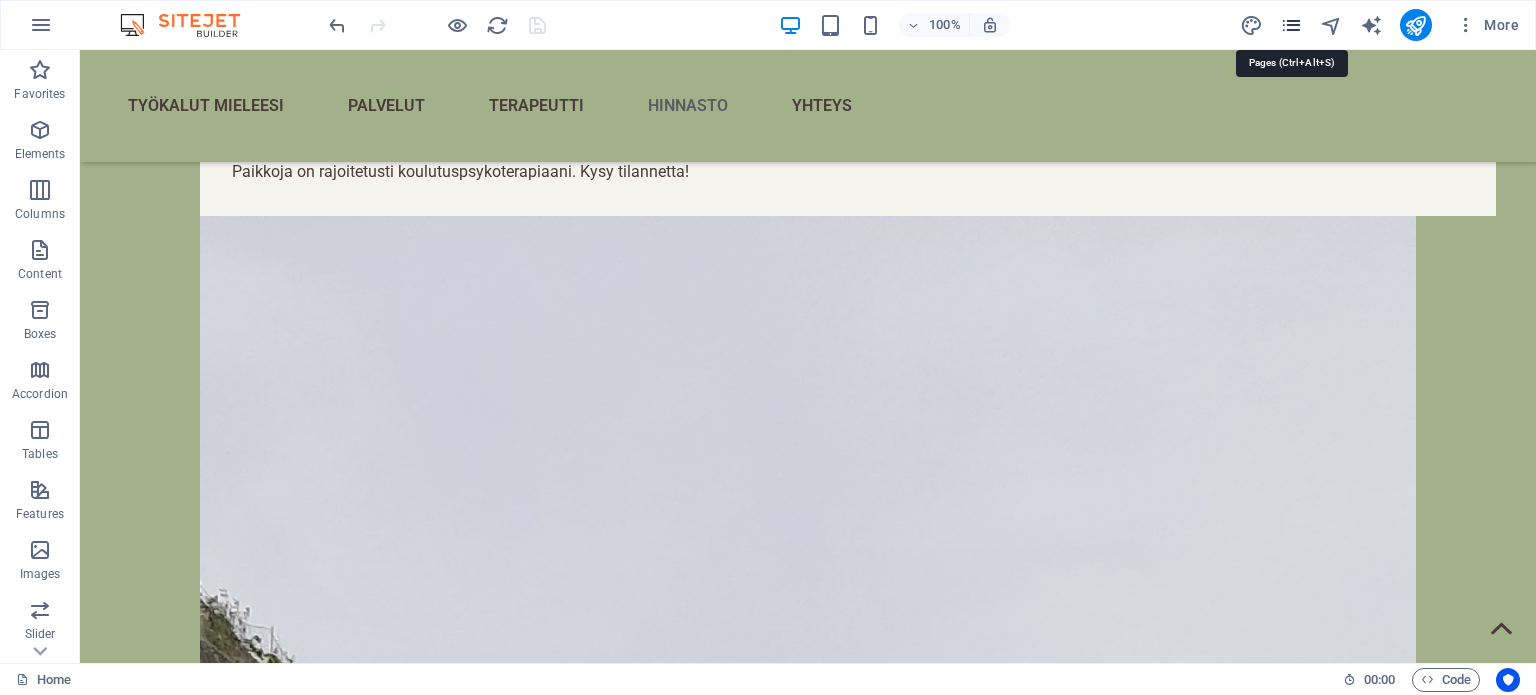 click at bounding box center (1291, 25) 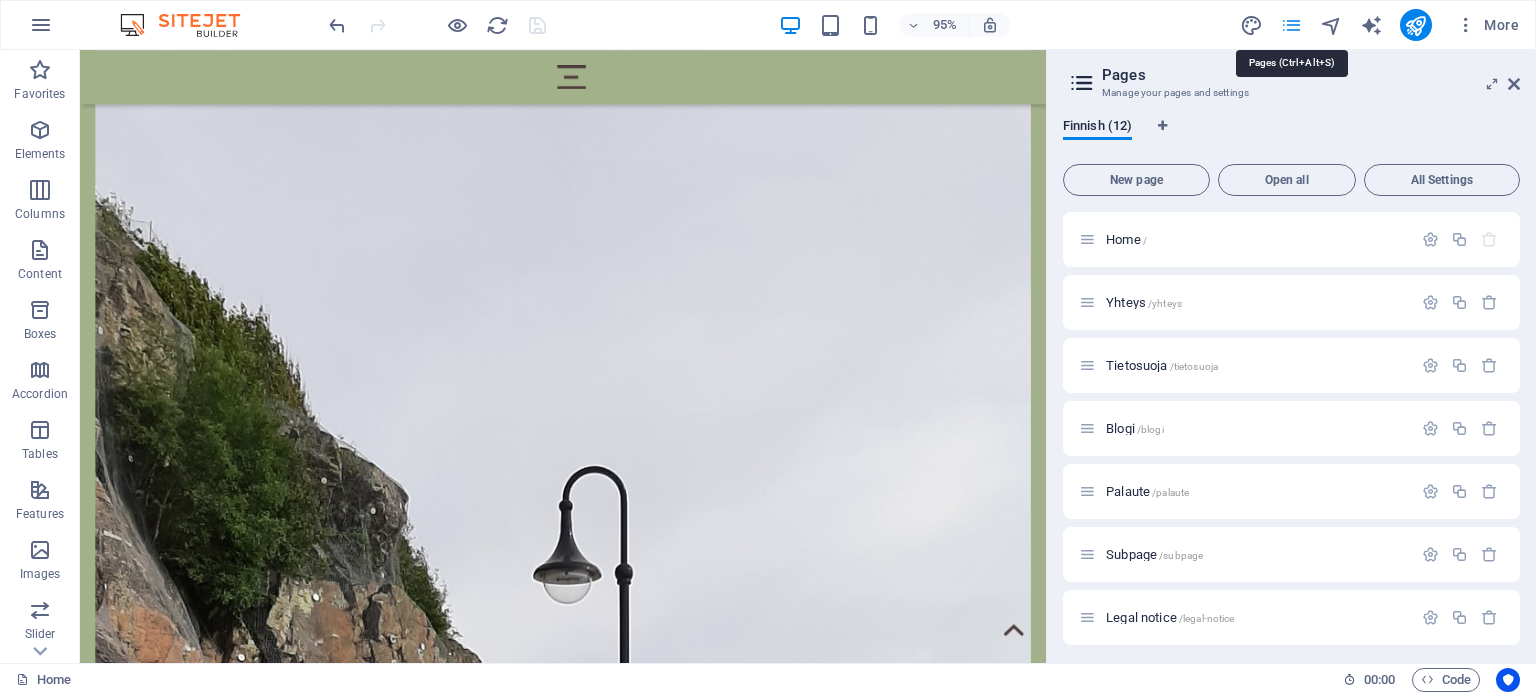scroll, scrollTop: 5674, scrollLeft: 0, axis: vertical 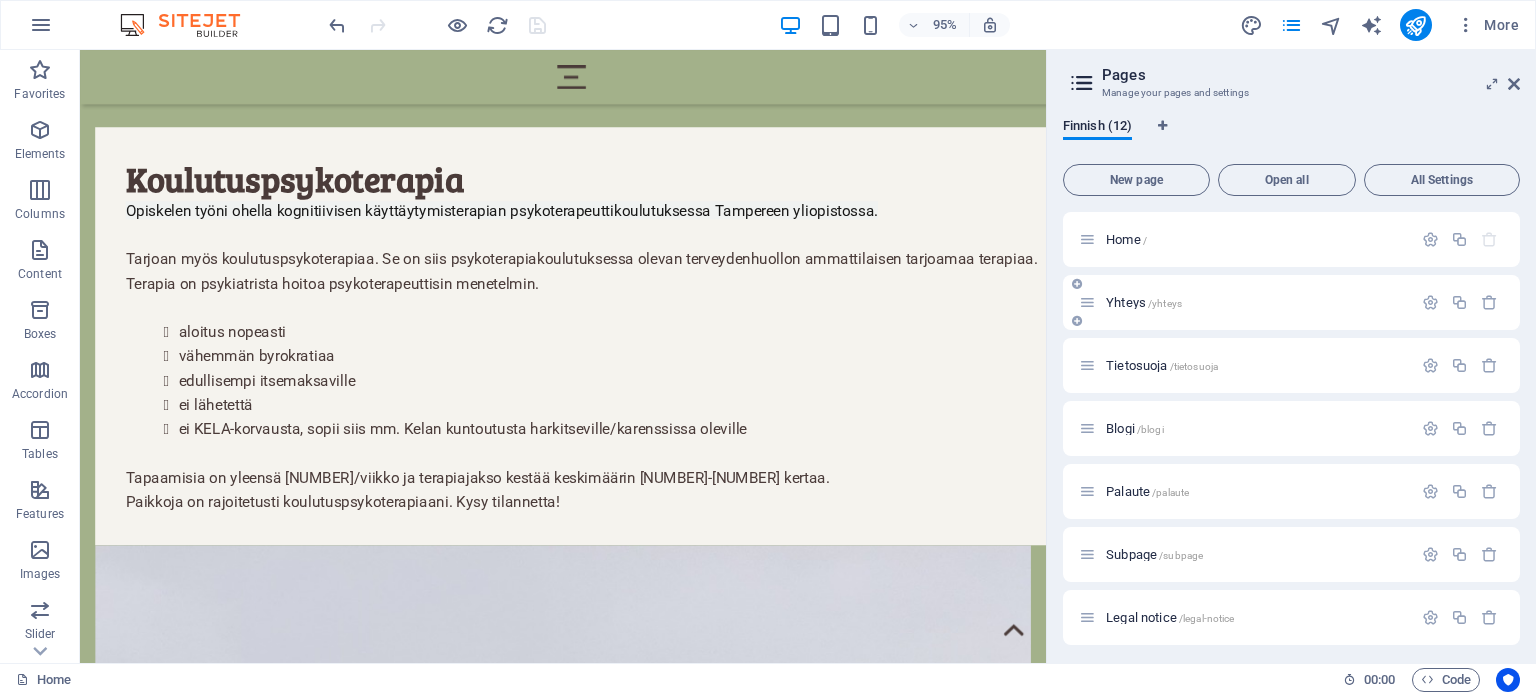 click on "Yhteys /yhteys" at bounding box center (1144, 302) 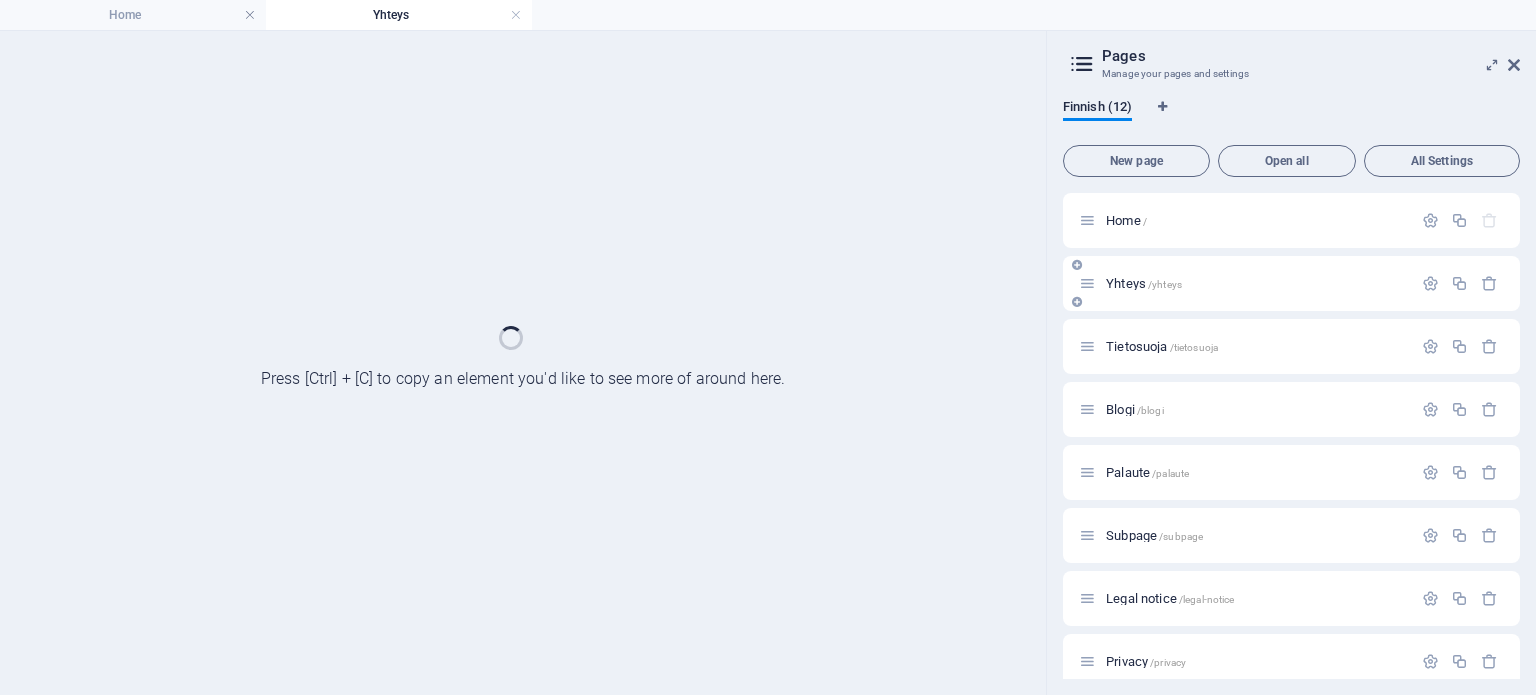 scroll, scrollTop: 0, scrollLeft: 0, axis: both 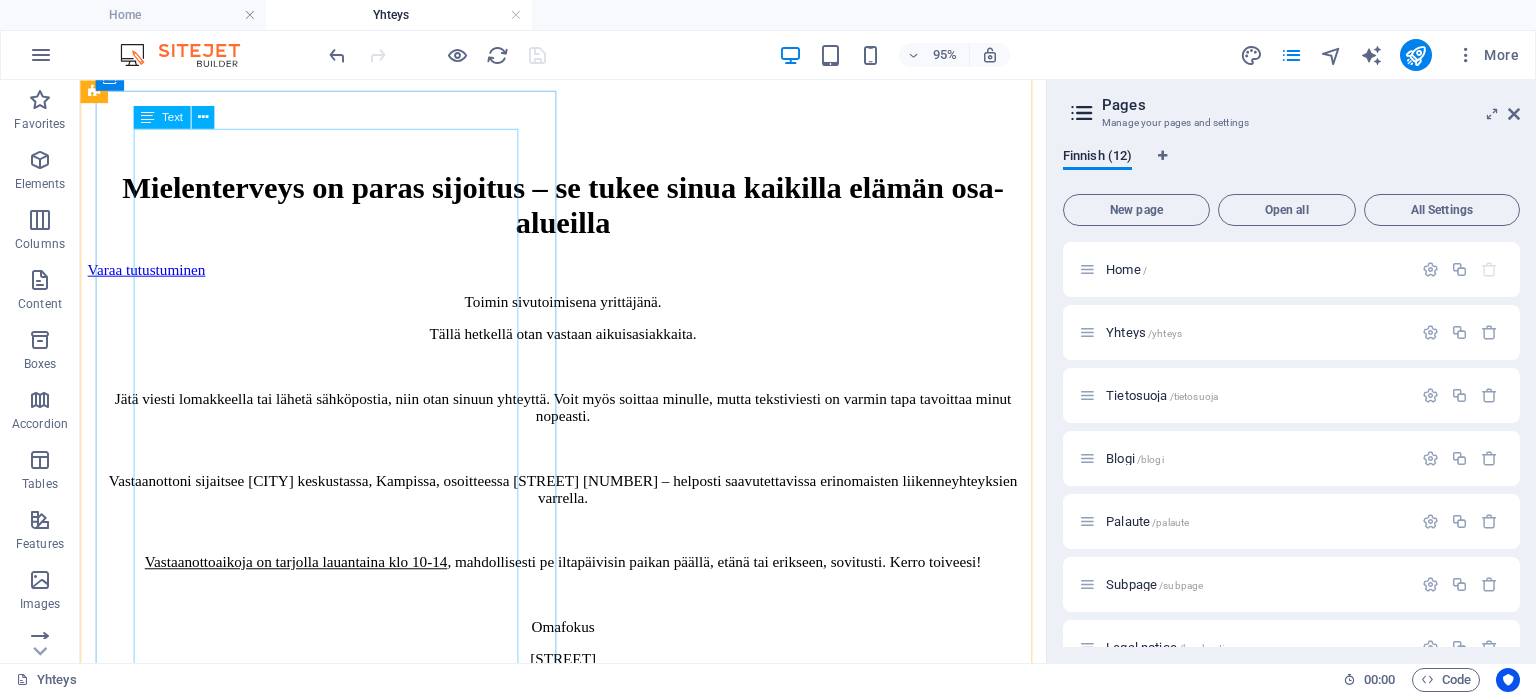 click on "Toimin sivutoimisena yrittäjänä. Tällä hetkellä otan vastaan aikuisasiakkaita. Jätä viesti lomakkeella tai lähetä sähköpostia, niin otan sinuun yhteyttä. Voit myös soittaa minulle, mutta tekstiviesti on varmin tapa tavoittaa minut nopeasti. Vastaanottoni sijaitsee [CITY] keskustassa, Kampissa, osoitteessa [STREET] [NUMBER] – helposti saavutettavissa erinomaisten liikenneyhteyksien varrella. Vastaanottoaikoja on tarjolla lauantaina klo [TIME] , mahdollisesti pe iltapäivisin paikan päällä, etänä tai erikseen, sovitusti. Kerro toiveesi! Omafokus  [STREET] [NUMBER]  [POSTAL_CODE] [CITY] [FIRST] [LAST] [PHONE] [EMAIL] Tmi Jellonamieli Y-tunnus: [Y_TUNNUS] [CITY] www.linkedin.com/in/omafokus" at bounding box center [588, 638] 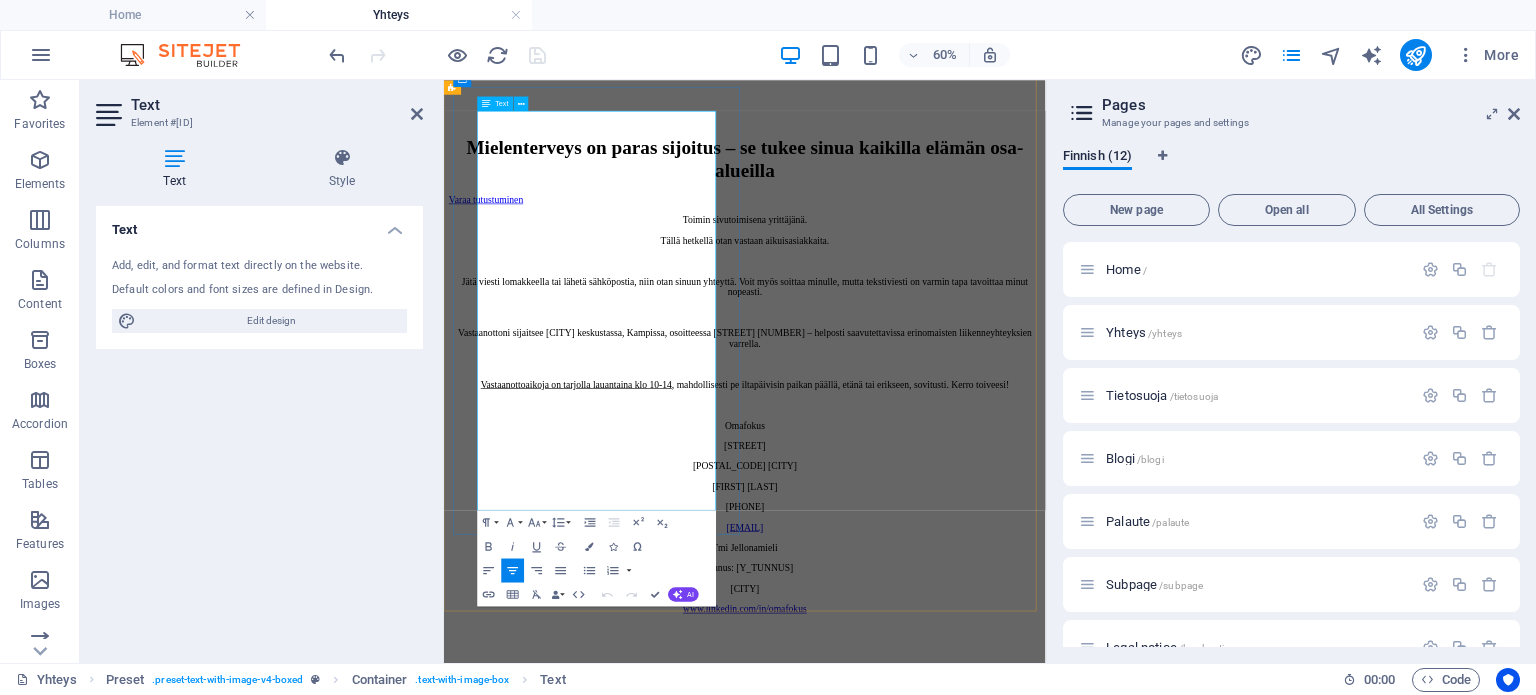 click on "Vastaanottoni sijaitsee [CITY] keskustassa, Kampissa, osoitteessa [STREET] [NUMBER] – helposti saavutettavissa erinomaisten liikenneyhteyksien varrella." at bounding box center [945, 511] 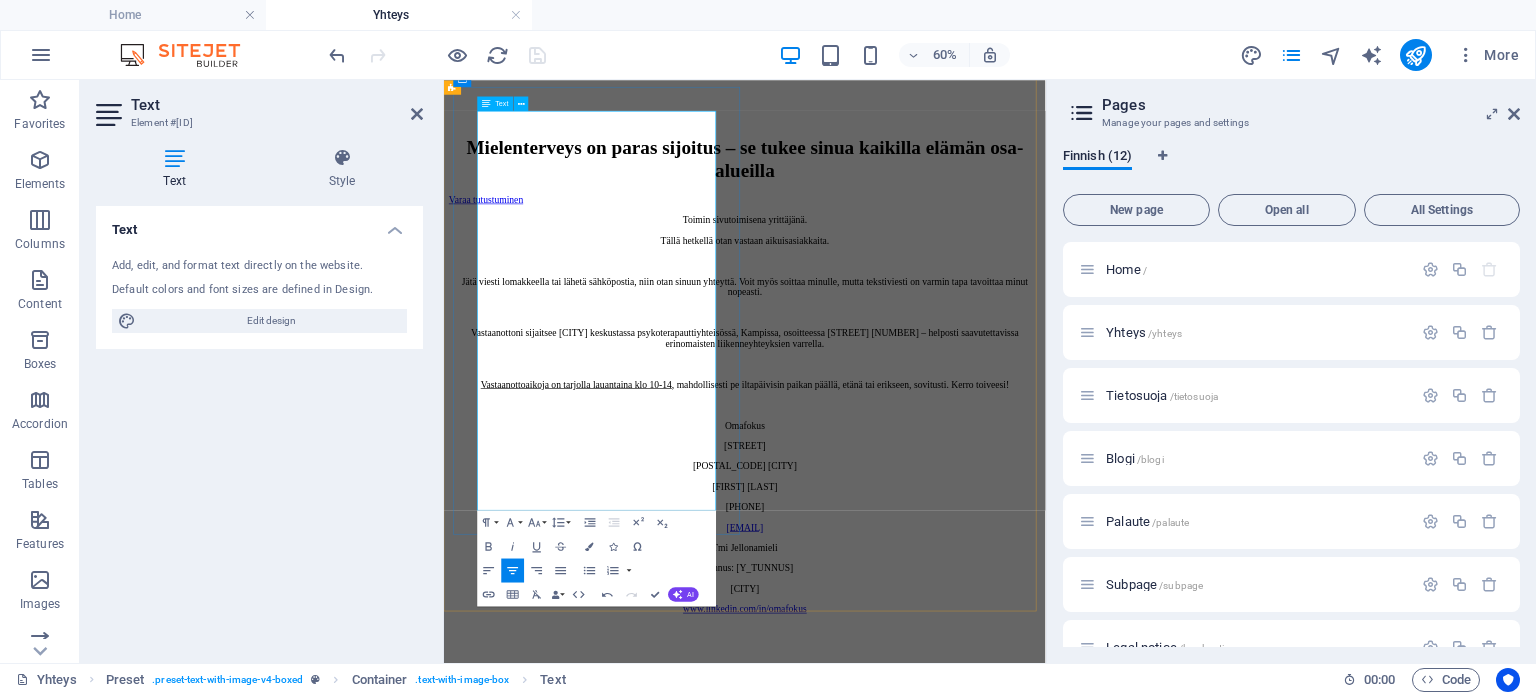click on "Vastaanottoni sijaitsee [CITY] keskustassa psykoterapauttiyhteisössä, Kampissa, osoitteessa [STREET] [NUMBER] – helposti saavutettavissa erinomaisten liikenneyhteyksien varrella." at bounding box center [945, 511] 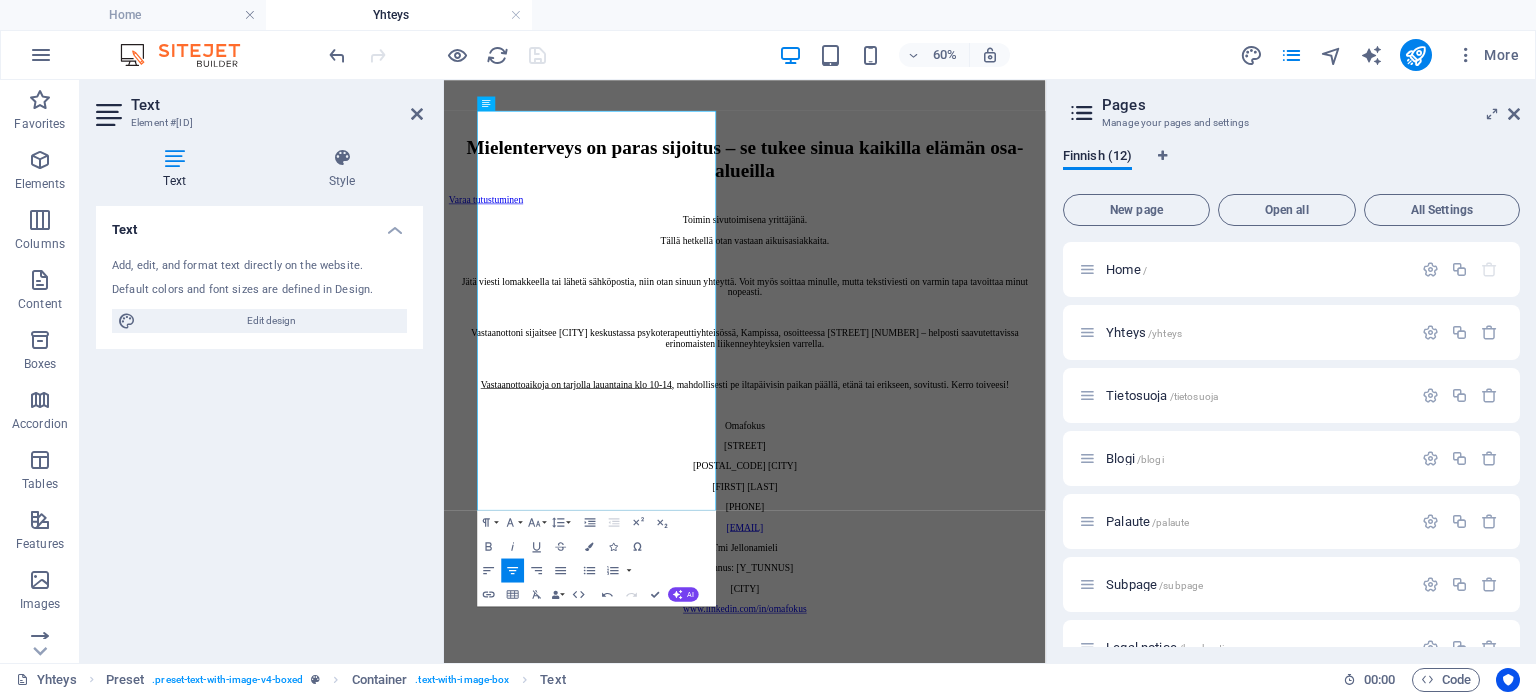 click on "60% More" at bounding box center (926, 55) 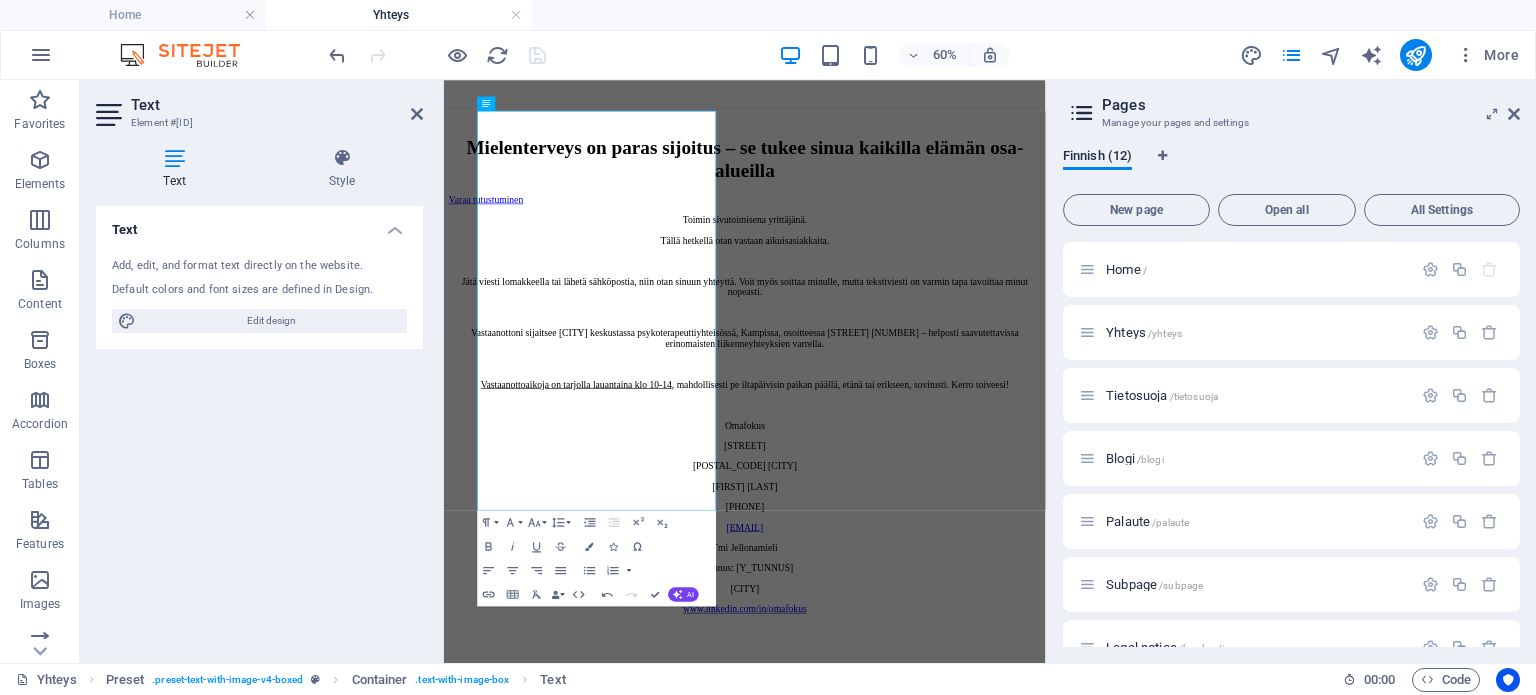 click at bounding box center [945, 987] 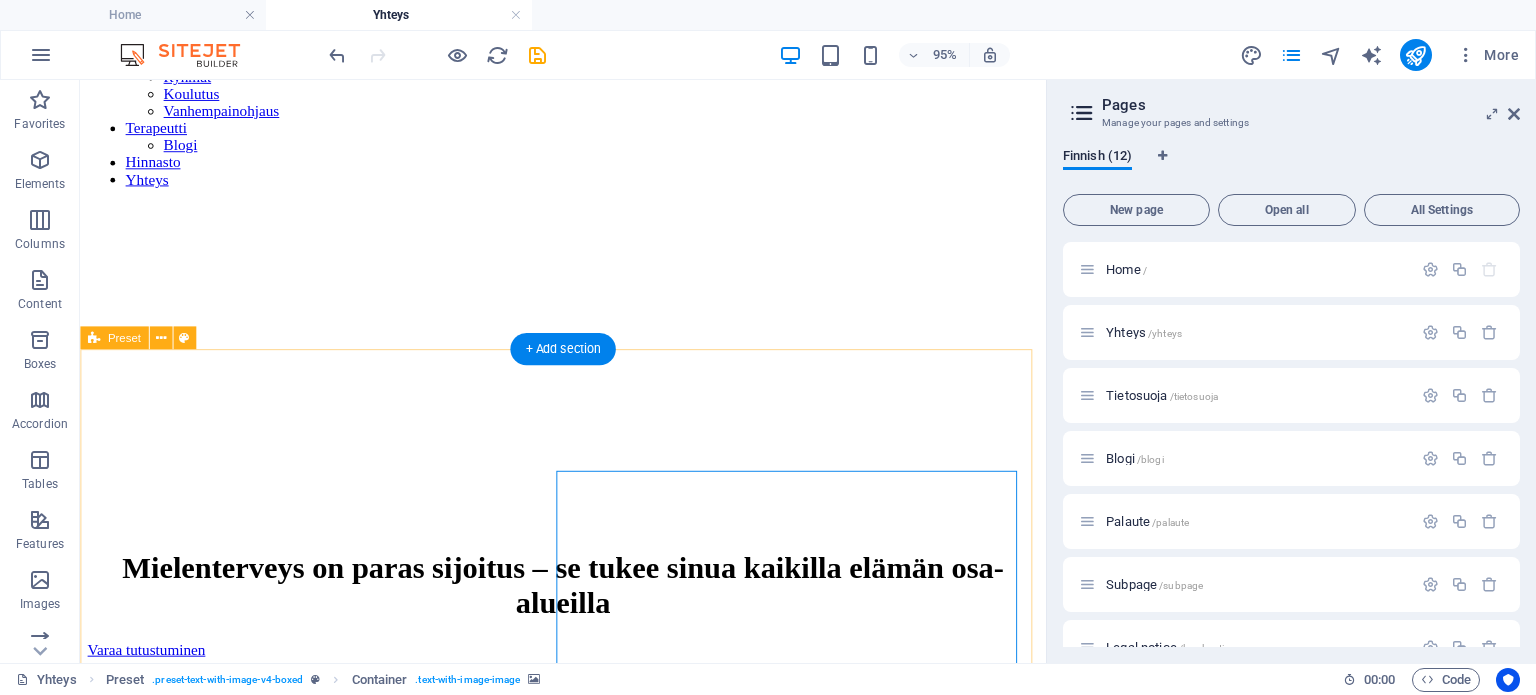 scroll, scrollTop: 0, scrollLeft: 0, axis: both 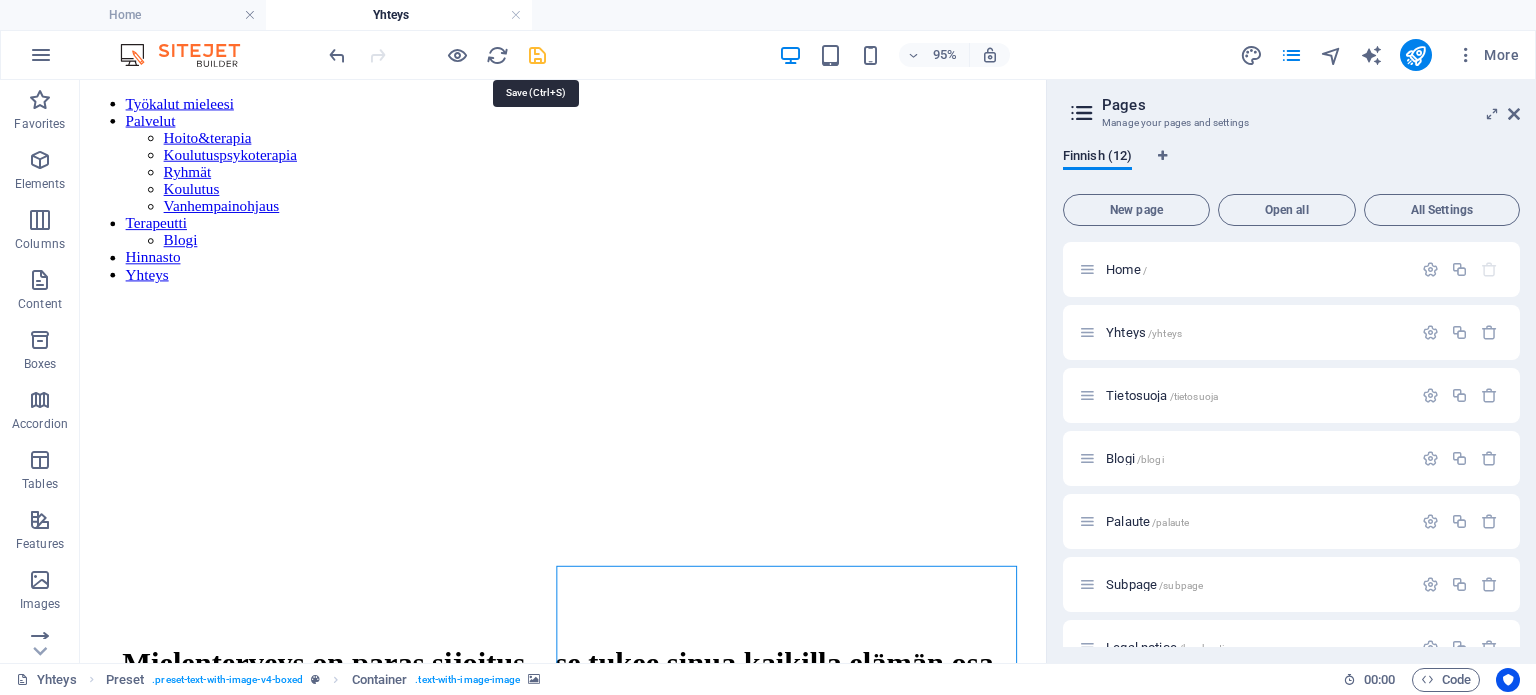 click at bounding box center [537, 55] 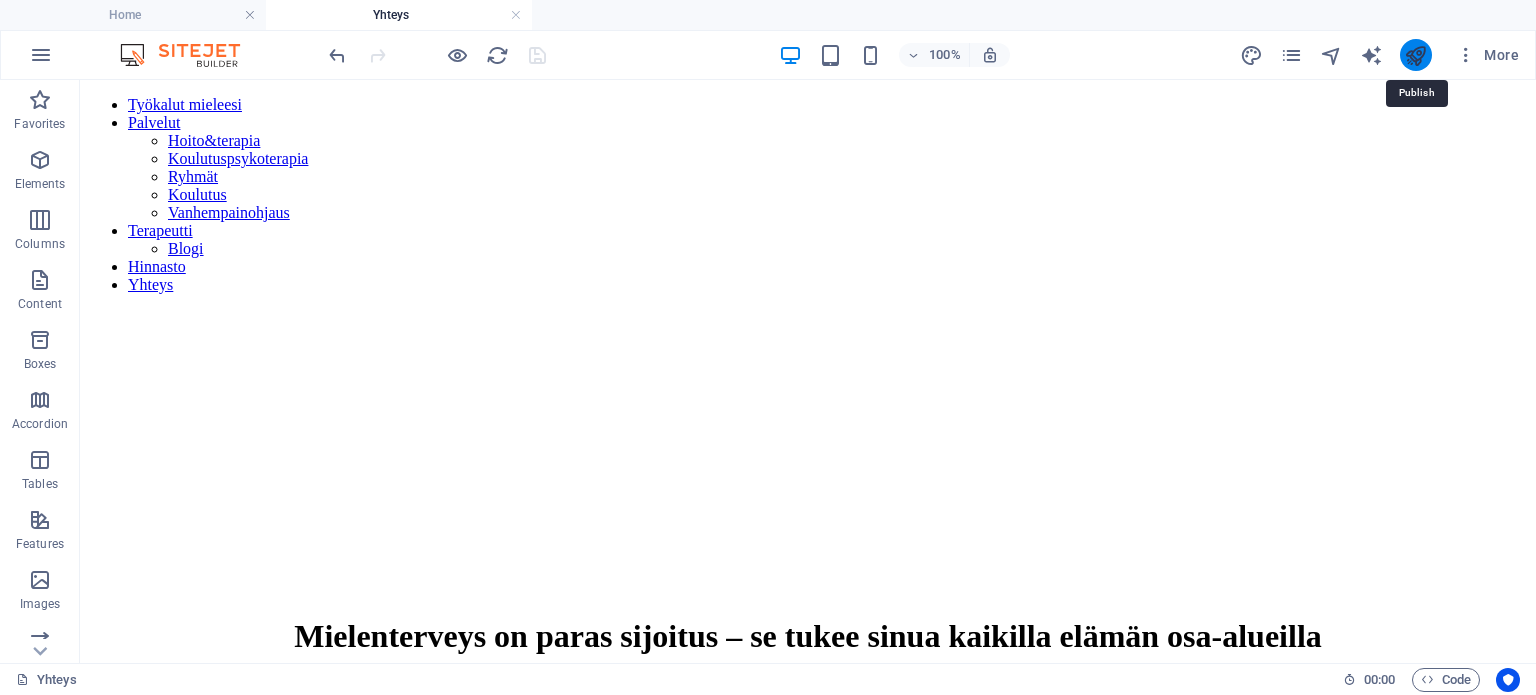click at bounding box center (1415, 55) 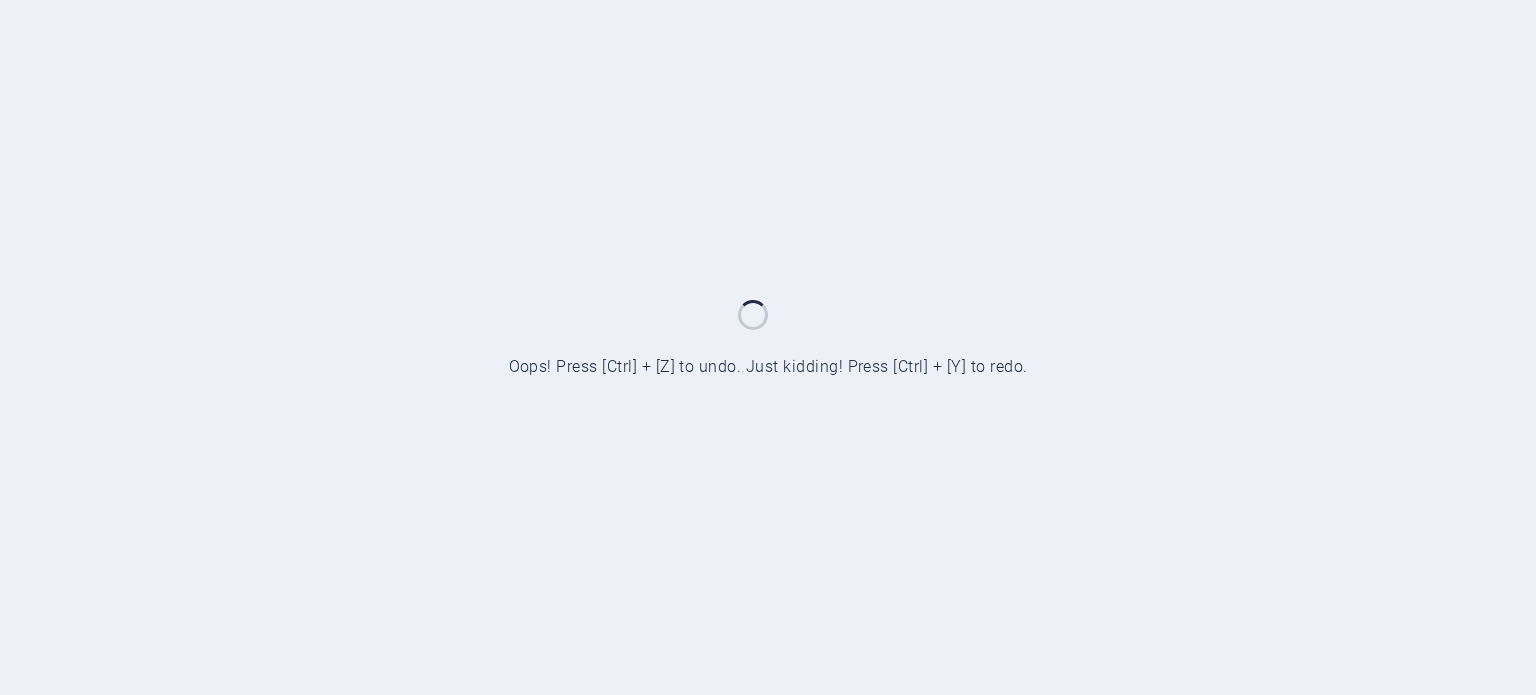 scroll, scrollTop: 0, scrollLeft: 0, axis: both 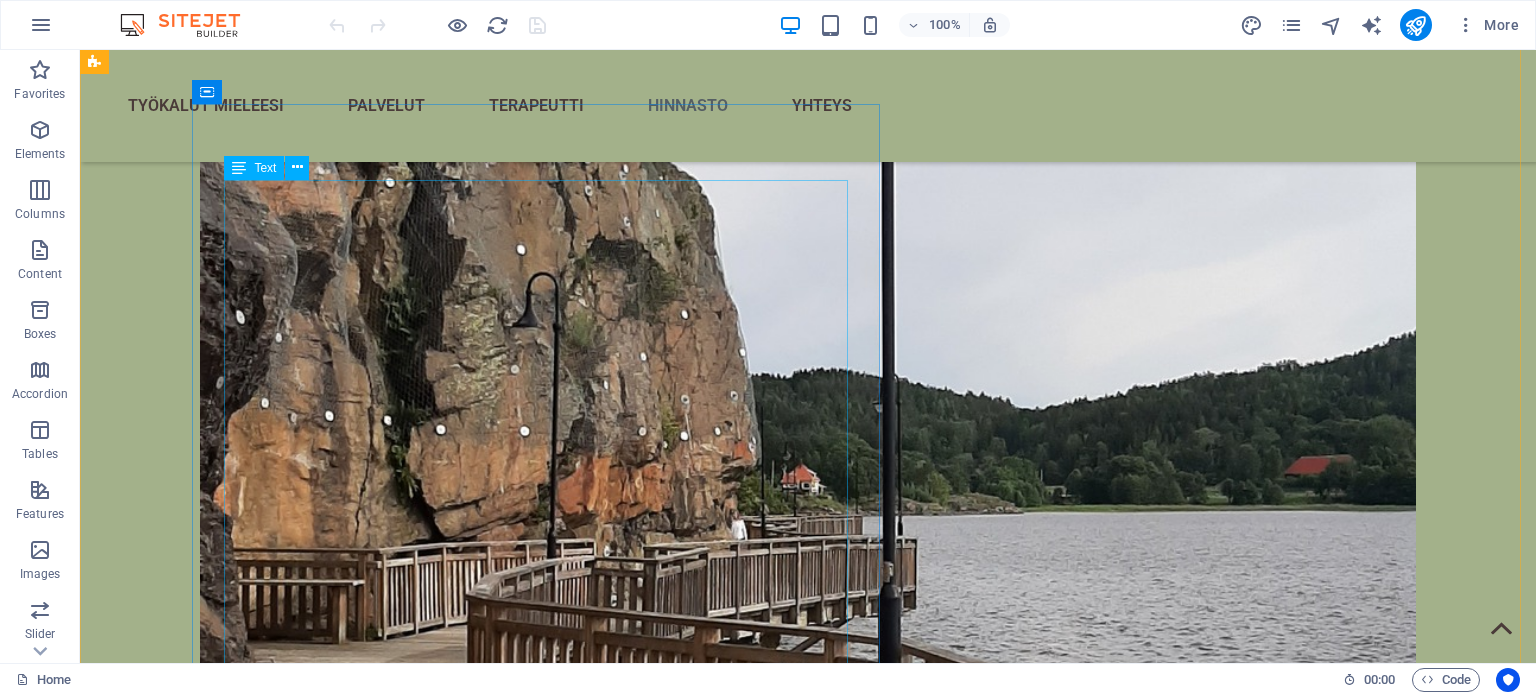 click on "Olen terapeutti ja psyk.sh [FIRST] [LAST], KKT (kognitiivinen käyttäytymisterapia) psykoterapeuttikoulutettava. KKT toimii pohjana työssäni. Tämä hoitomenetelmä soveltuu lähes kaikille mielenterveyden häiriöille. Yhdistelen työssäni myös muuta osaamistani ja suuntauksia, tarkoituksena aina löytää parhaiten toimivat keinot.  Mielenterveyden ongelmat ovat usein vaikeita ymmärtää. Haluan selkeyttää asioita ja tehdä monimutkaisista aiheista ymmärrettäviä ja käytännöllisiä. Työssäni yhdistän asiantuntevuuden, ymmärryksen ja empaattisen jämäkkyyden. Toistaiseksi toimin sivutoimisena yrittäjänä, päätyöni on HUS psykiatrialla. Koulutus ja osaaminen: -Sairaanhoitaja AMK -DKT terapeutti -KKT-terapeutti -Psykoterapeuttikoulutettava, valmis 2028 -DKT-intensiivikoulutus Lisäksi olen työskennellyt vuosia yritysmaailmassa projekti-, esihenkilö- ja teknisissä tehtävissä, ymmärrän myös sen alan vaatimukset ja haasteet. Arvojani ovat hyvinvointi, perhe, luonto,  Ota yhteyttä" at bounding box center (848, 8492) 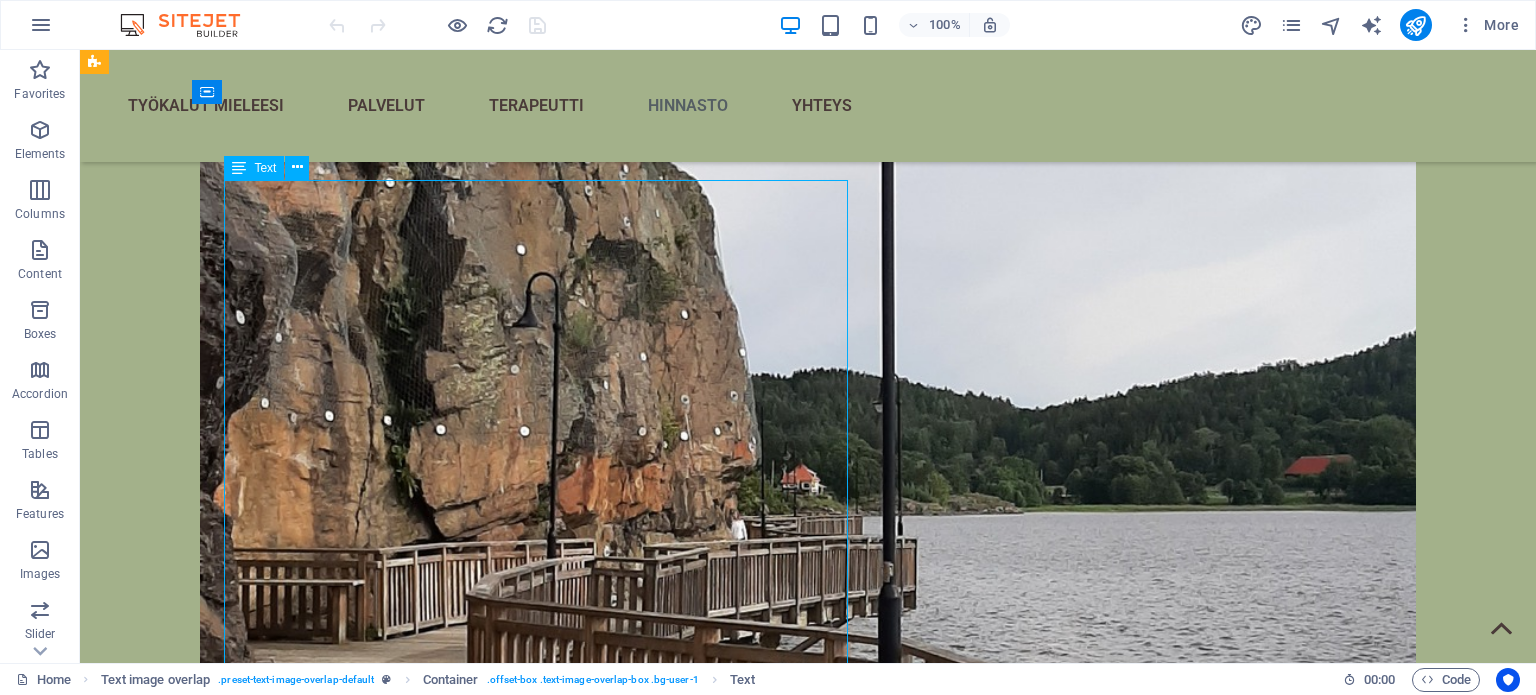 click on "Olen terapeutti ja psyk.sh [FIRST] [LAST], KKT (kognitiivinen käyttäytymisterapia) psykoterapeuttikoulutettava. KKT toimii pohjana työssäni. Tämä hoitomenetelmä soveltuu lähes kaikille mielenterveyden häiriöille. Yhdistelen työssäni myös muuta osaamistani ja suuntauksia, tarkoituksena aina löytää parhaiten toimivat keinot.  Mielenterveyden ongelmat ovat usein vaikeita ymmärtää. Haluan selkeyttää asioita ja tehdä monimutkaisista aiheista ymmärrettäviä ja käytännöllisiä. Työssäni yhdistän asiantuntevuuden, ymmärryksen ja empaattisen jämäkkyyden. Toistaiseksi toimin sivutoimisena yrittäjänä, päätyöni on HUS psykiatrialla. Koulutus ja osaaminen: -Sairaanhoitaja AMK -DKT terapeutti -KKT-terapeutti -Psykoterapeuttikoulutettava, valmis 2028 -DKT-intensiivikoulutus Lisäksi olen työskennellyt vuosia yritysmaailmassa projekti-, esihenkilö- ja teknisissä tehtävissä, ymmärrän myös sen alan vaatimukset ja haasteet. Arvojani ovat hyvinvointi, perhe, luonto,  Ota yhteyttä" at bounding box center [848, 8492] 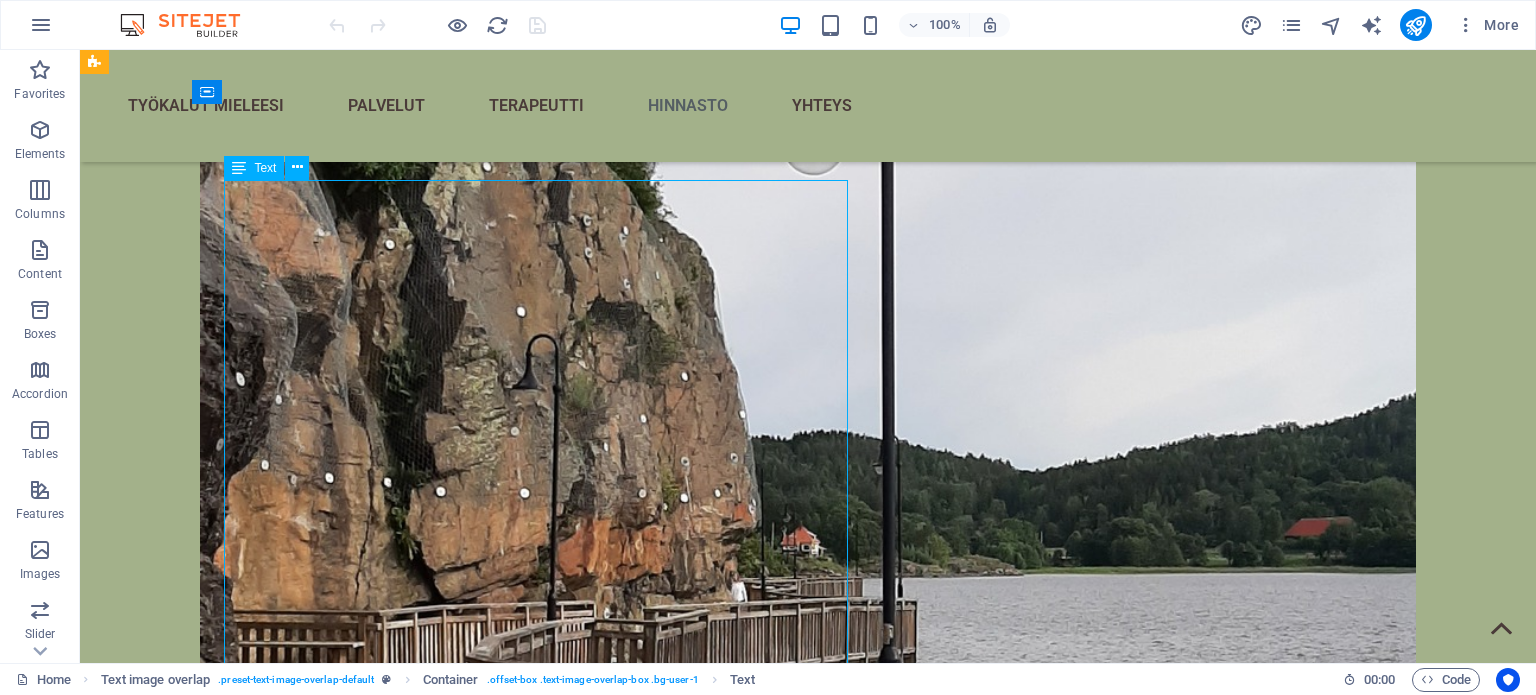 scroll, scrollTop: 6828, scrollLeft: 0, axis: vertical 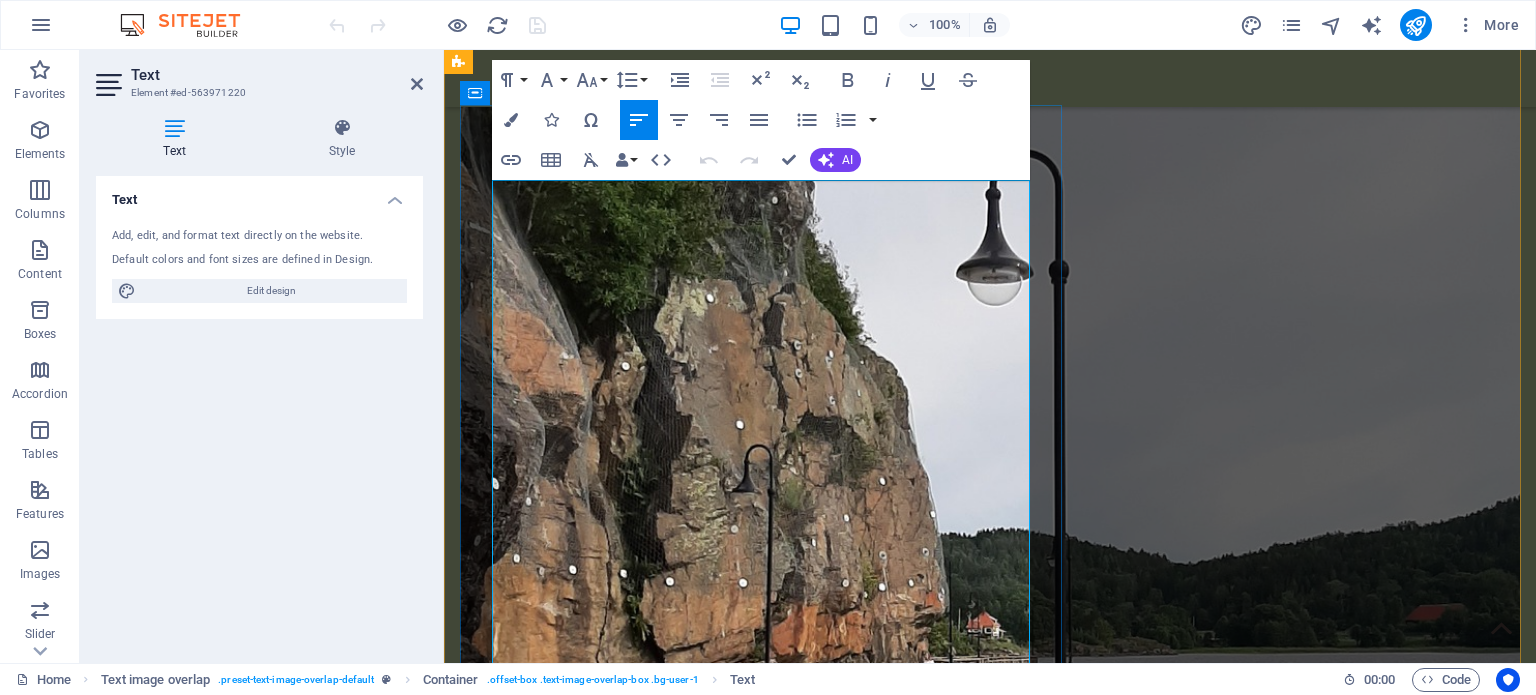 drag, startPoint x: 1011, startPoint y: 450, endPoint x: 807, endPoint y: 449, distance: 204.00246 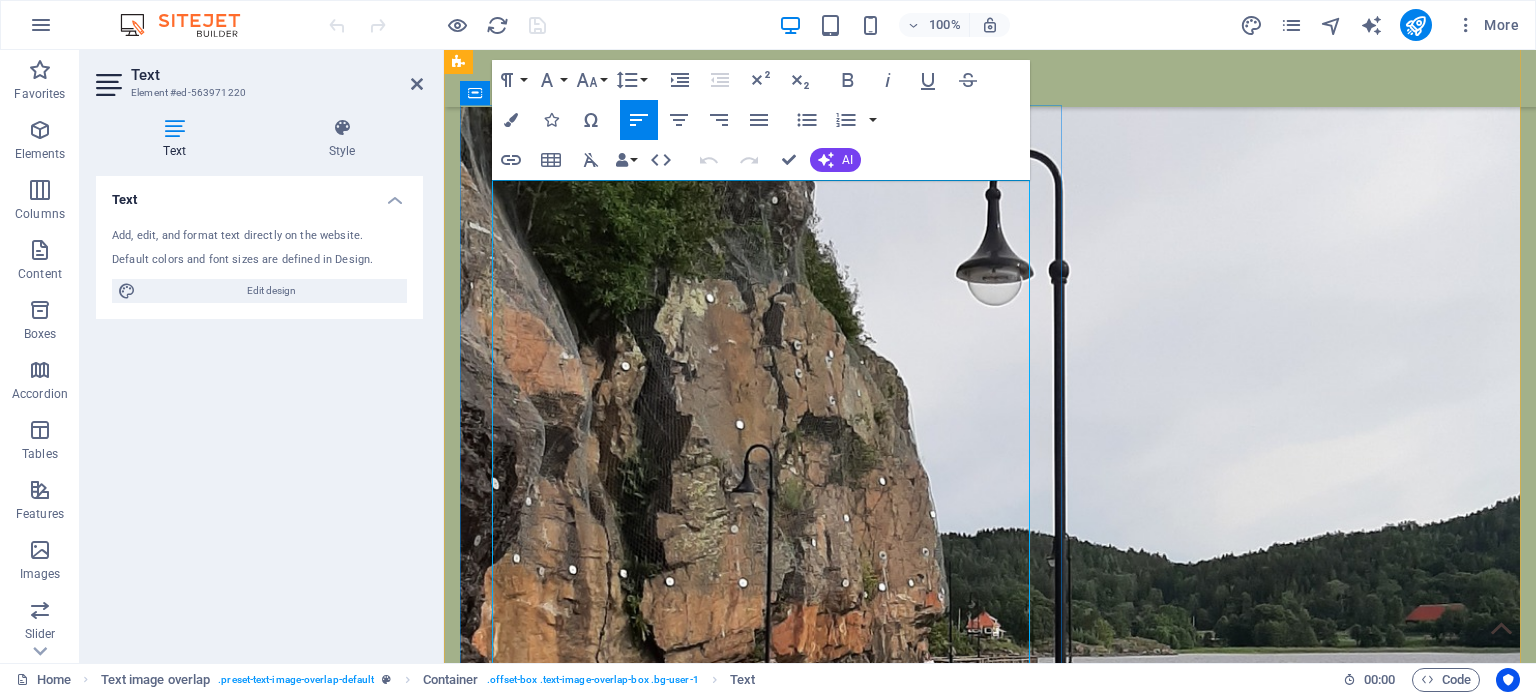 type 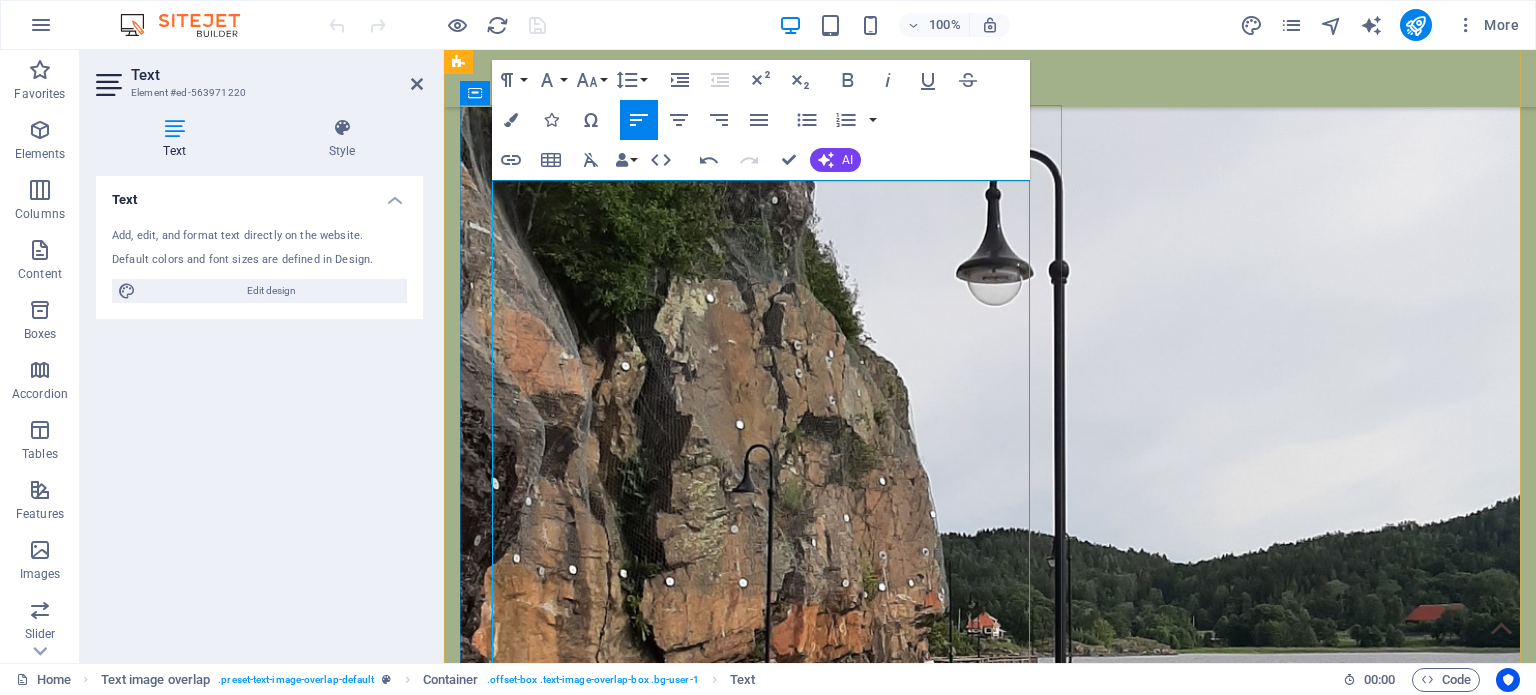 click on "Toistaiseksi toimin sivutoimisena yrittäjänä, . Koulutus ja osaaminen: -Sairaanhoitaja AMK" at bounding box center (651, 7725) 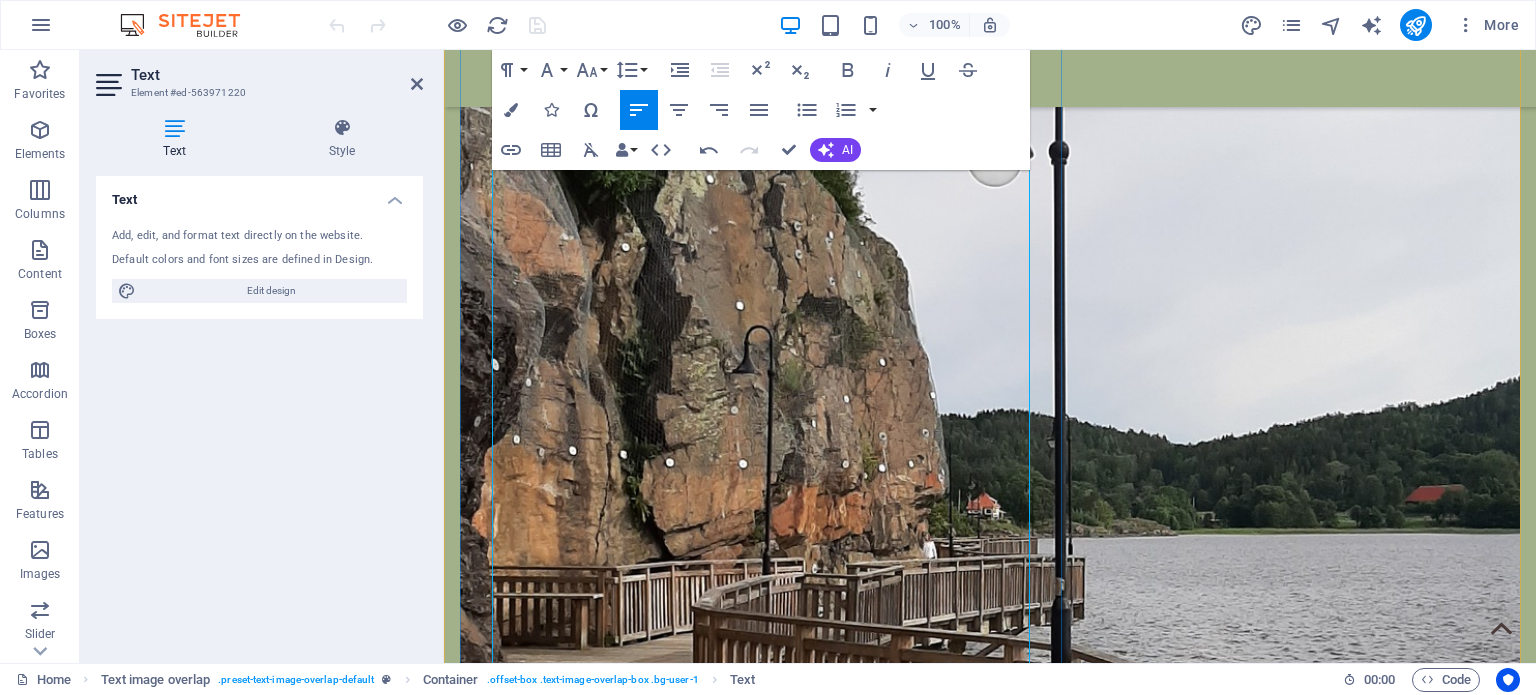 scroll, scrollTop: 6728, scrollLeft: 0, axis: vertical 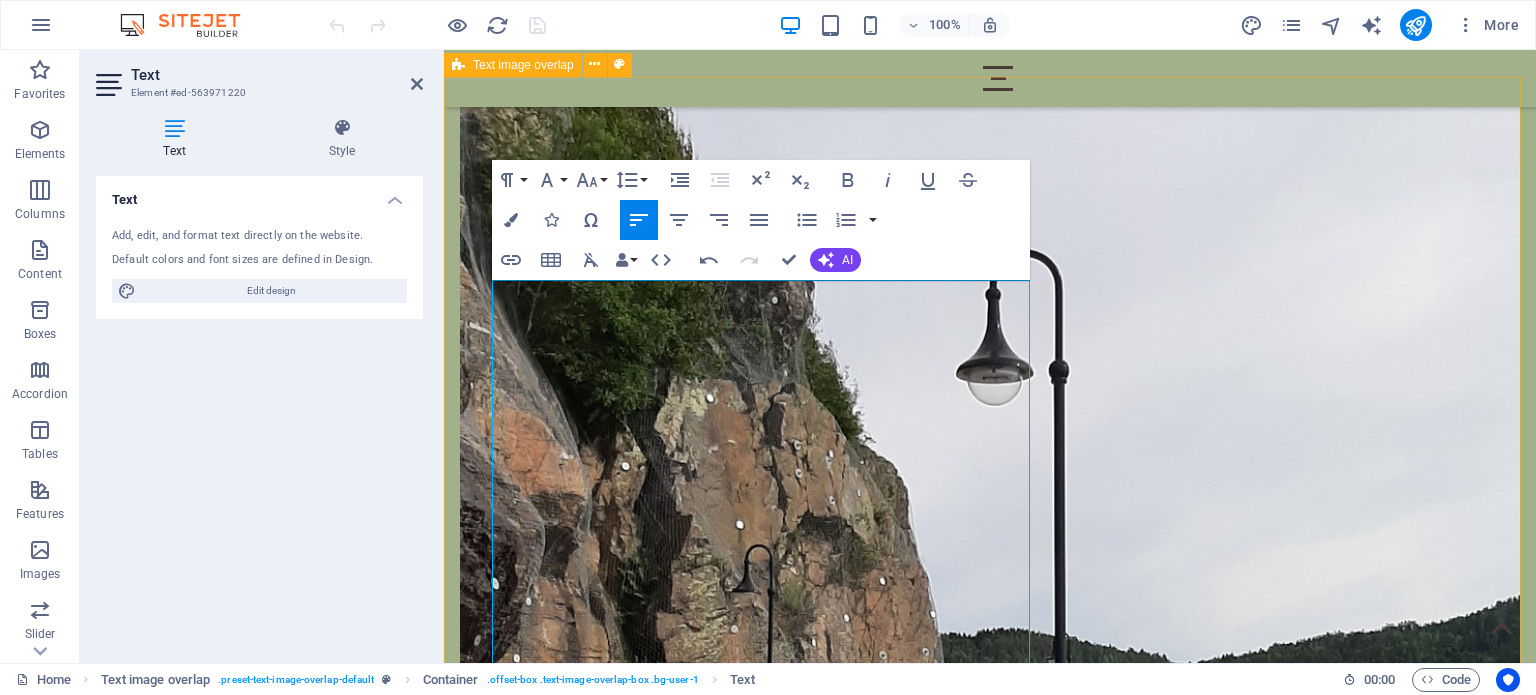 click on "Terapeutti Olen terapeutti ja psyk.sh Karri Kaijala, KKT (kognitiivinen käyttäytymisterapia) psykoterapeuttikoulutettava. KKT toimii pohjana työssäni. Tämä hoitomenetelmä soveltuu lähes kaikille mielenterveyden häiriöille. Yhdistelen työssäni myös muuta osaamistani ja suuntauksia, tarkoituksena aina löytää parhaiten toimivat keinot.  Mielenterveyden ongelmat ovat usein vaikeita ymmärtää. Haluan selkeyttää asioita ja tehdä monimutkaisista aiheista ymmärrettäviä ja käytännöllisiä. Työssäni yhdistän asiantuntevuuden, ymmärryksen ja empaattisen jämäkkyyden. Päätyöni on HUS psykiatrialla. Toimin toistaiseksi sivutoimisena yrittäjänä. Koulutus ja osaaminen: -Sairaanhoitaja AMK -DKT terapeutti -KKT-terapeutti -Psykoterapeuttikoulutettava, valmis 2028 -DKT-intensiivikoulutus Lisäksi olen työskennellyt vuosia yritysmaailmassa projekti-, esihenkilö- ja teknisissä tehtävissä, ymmärrän myös sen alan vaatimukset ja haasteet. Arvojani ovat hyvinvointi, perhe, luonto," at bounding box center (990, 8445) 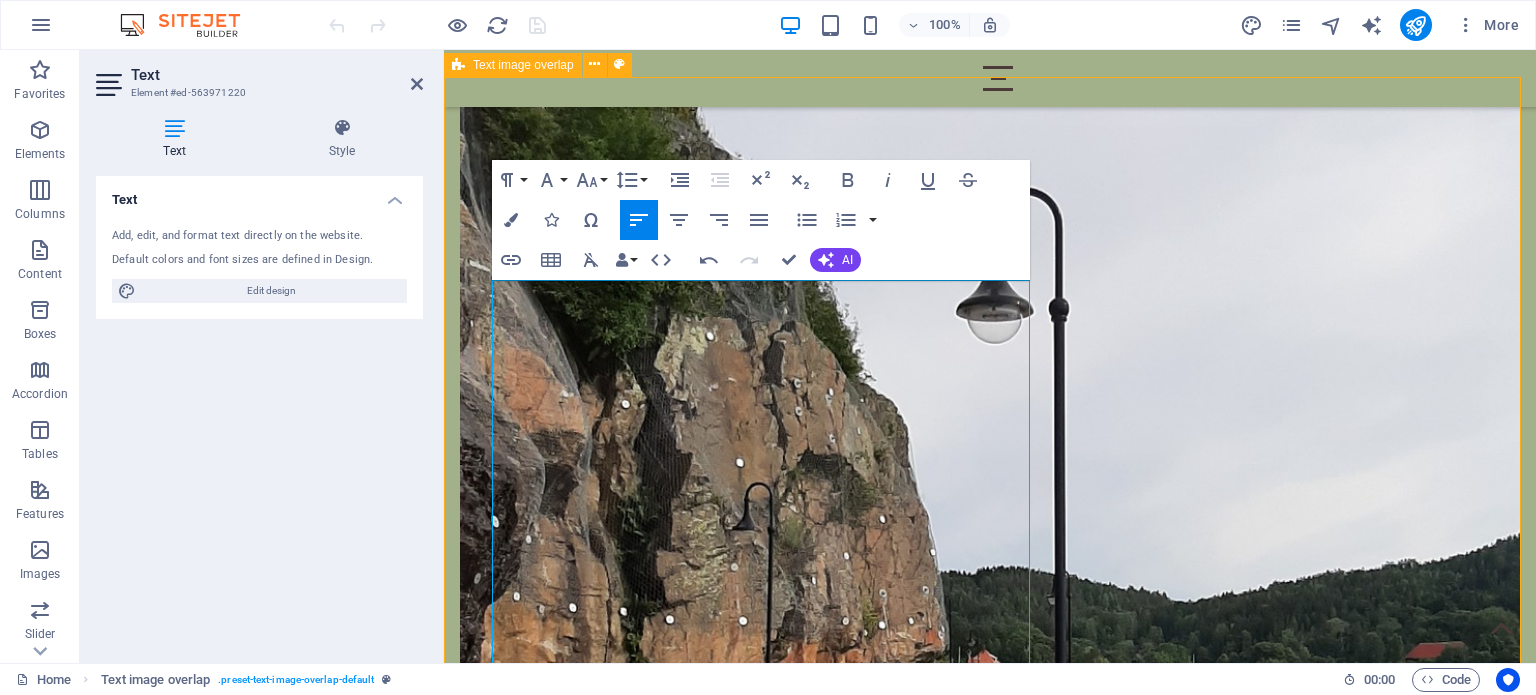 scroll, scrollTop: 7258, scrollLeft: 0, axis: vertical 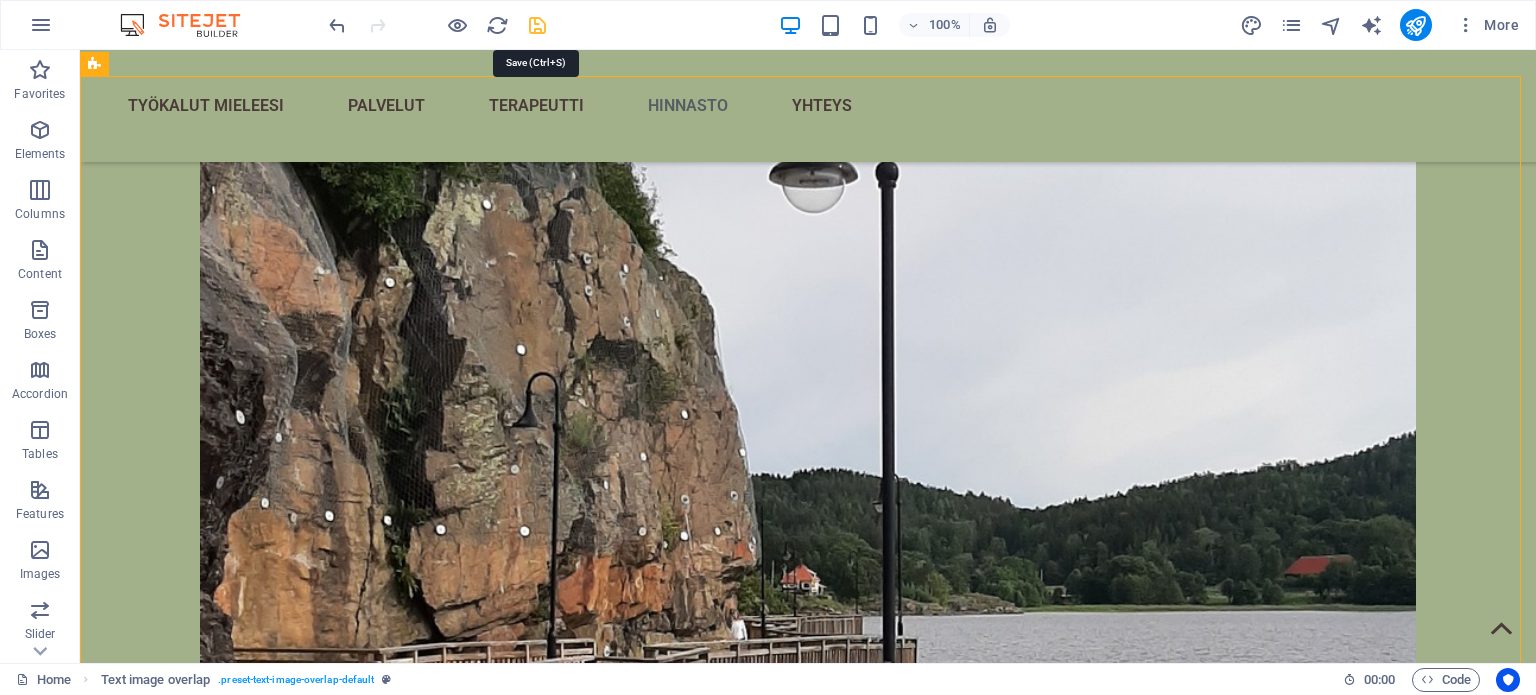 click at bounding box center (537, 25) 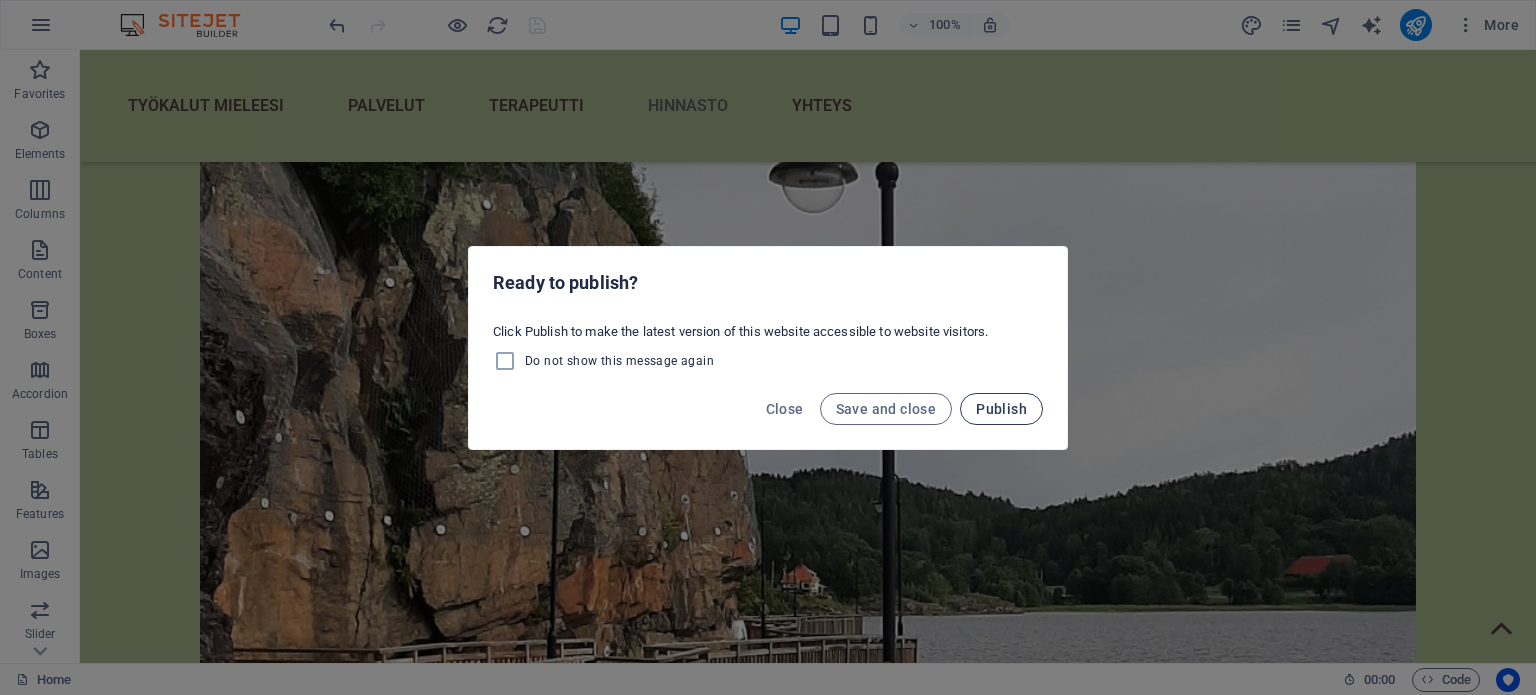 click on "Publish" at bounding box center [1001, 409] 